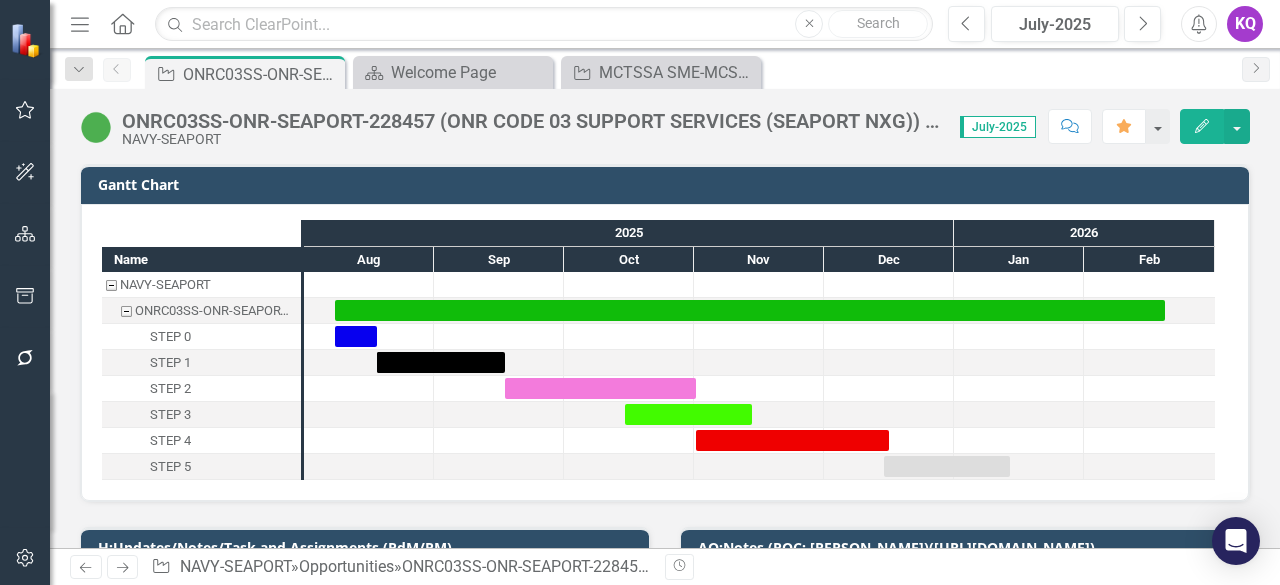 scroll, scrollTop: 0, scrollLeft: 0, axis: both 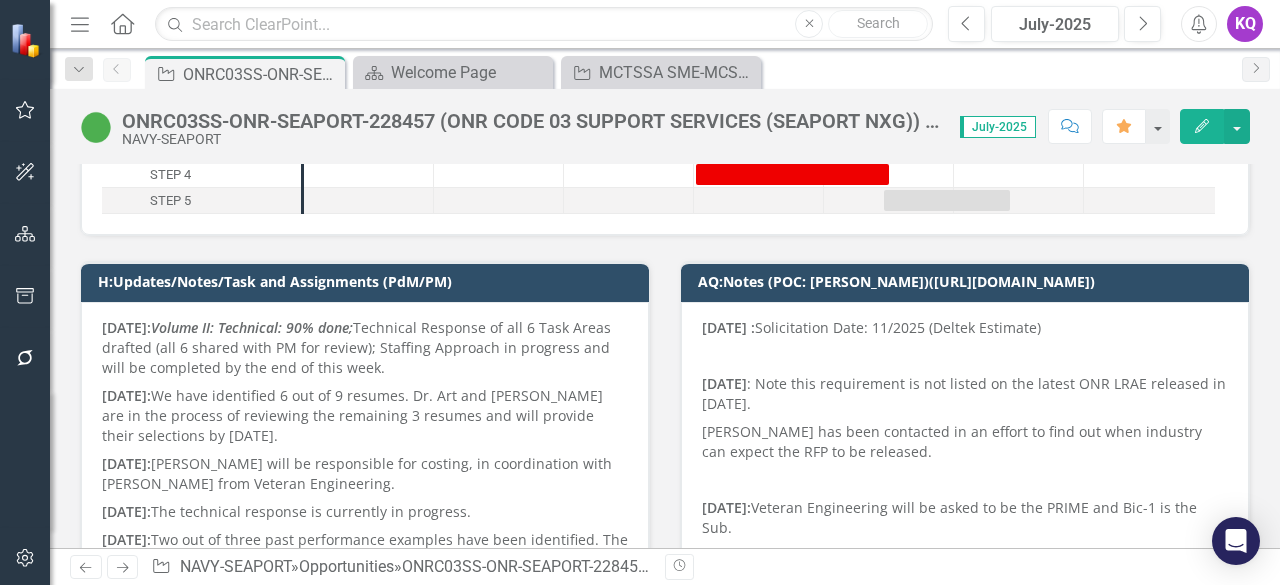 click on "[DATE]:  We have identified 6 out of 9 resumes. Dr. Art and [PERSON_NAME] are in the process of reviewing the remaining 3 resumes and will provide their selections by [DATE]." at bounding box center [365, 416] 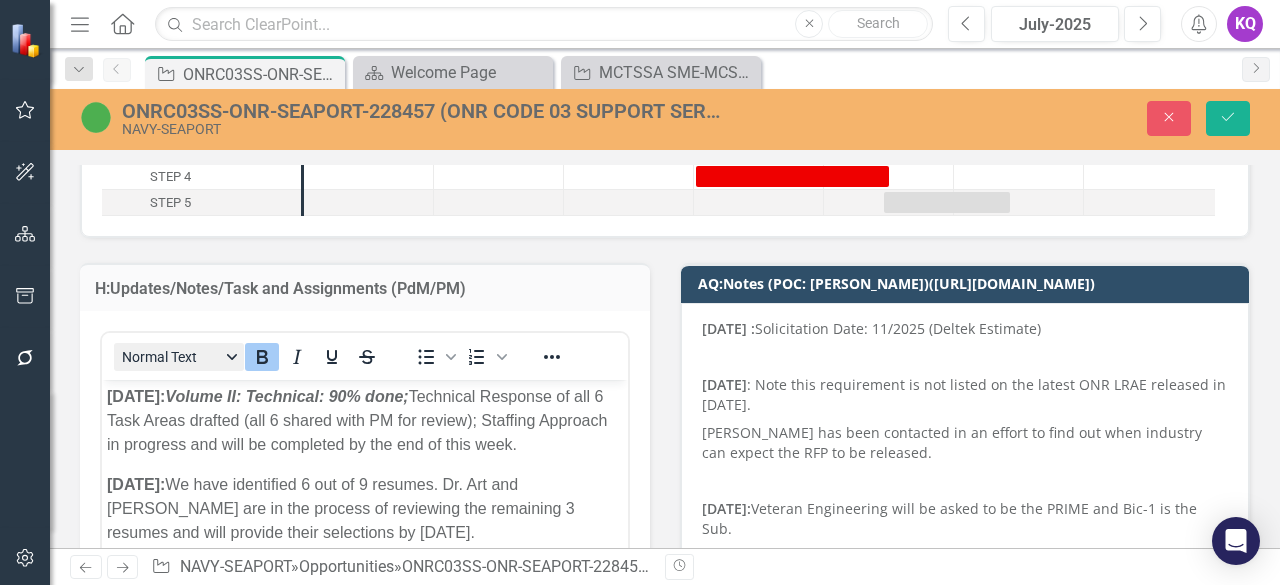 scroll, scrollTop: 0, scrollLeft: 0, axis: both 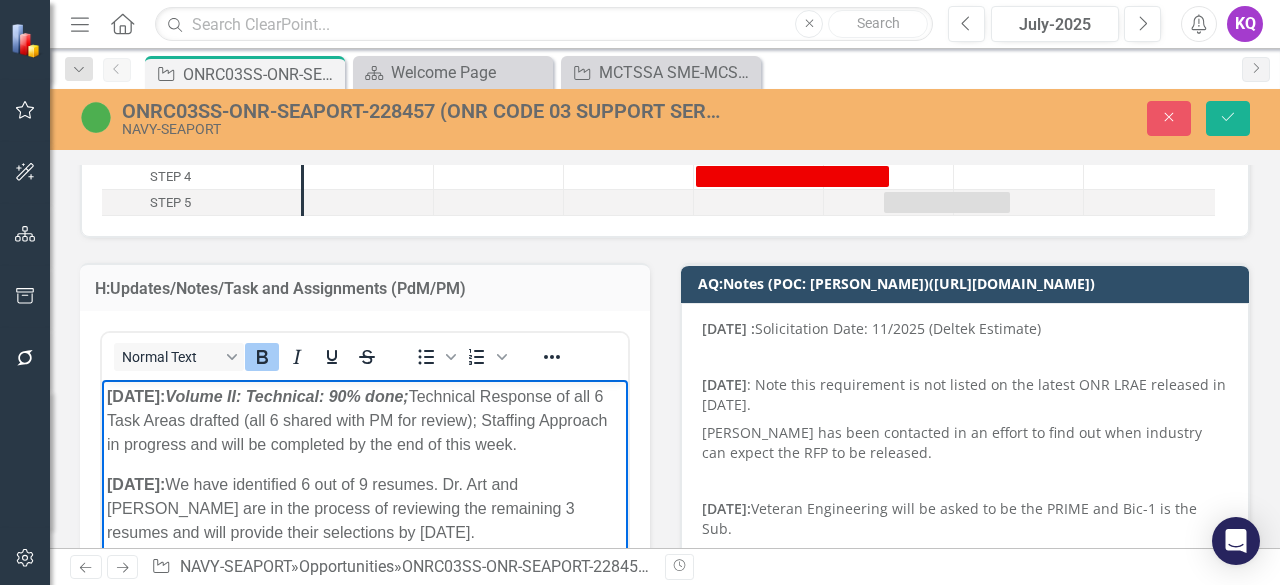 click on "[DATE]:  Volume II: Technical: 90% done;" at bounding box center (258, 396) 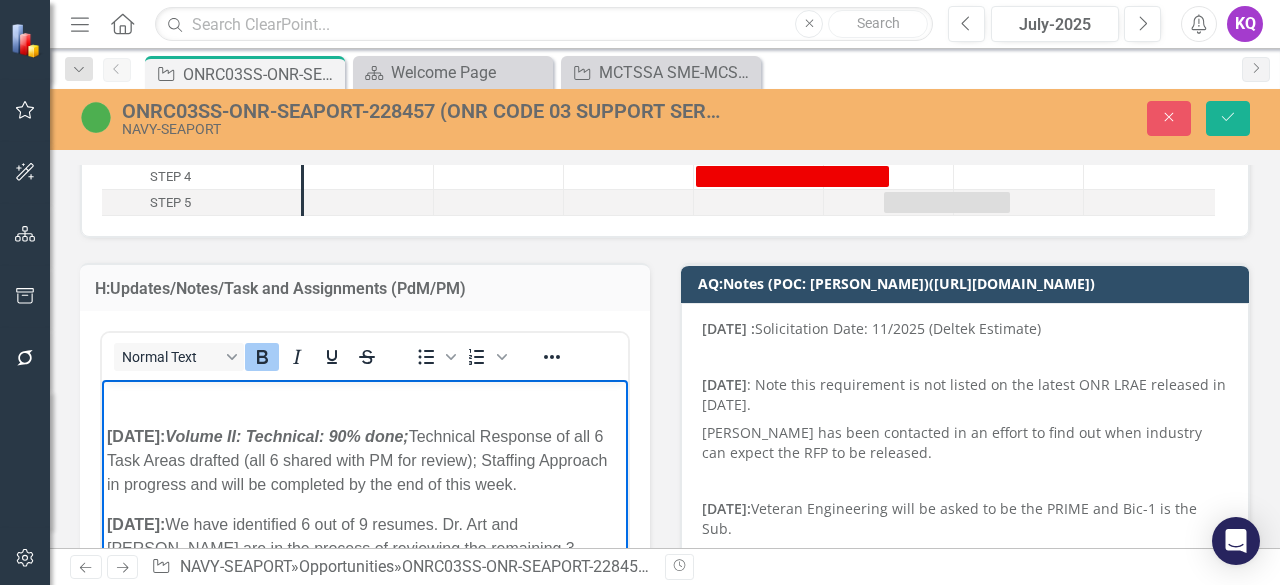 type 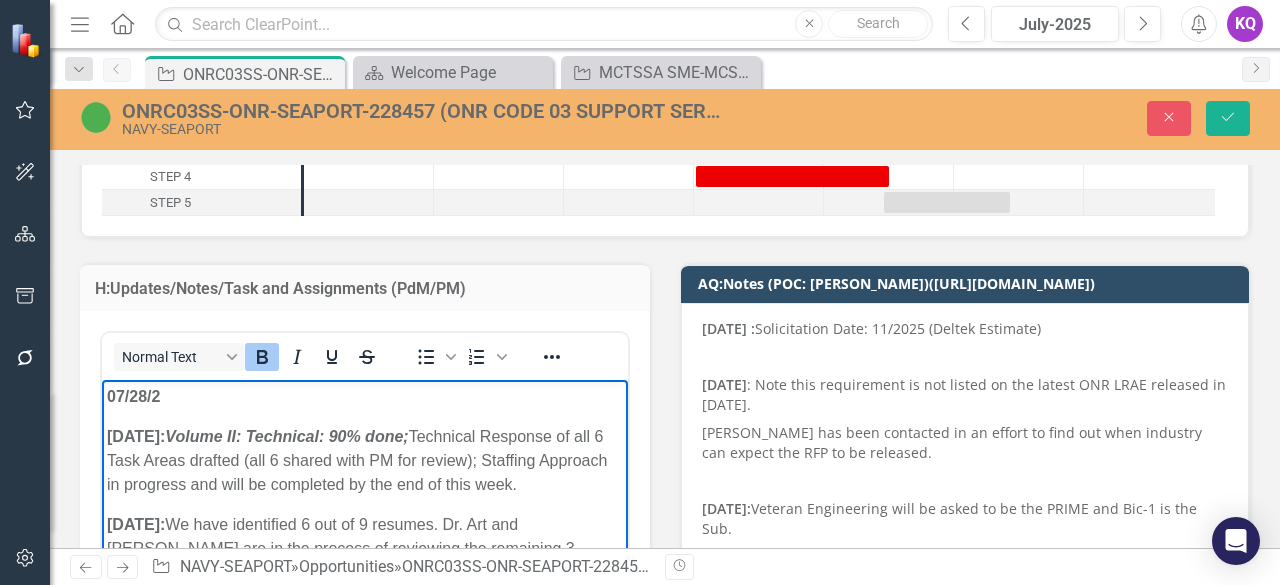 click on "[DATE]:  Volume II: Technical: 90% done;" at bounding box center [258, 436] 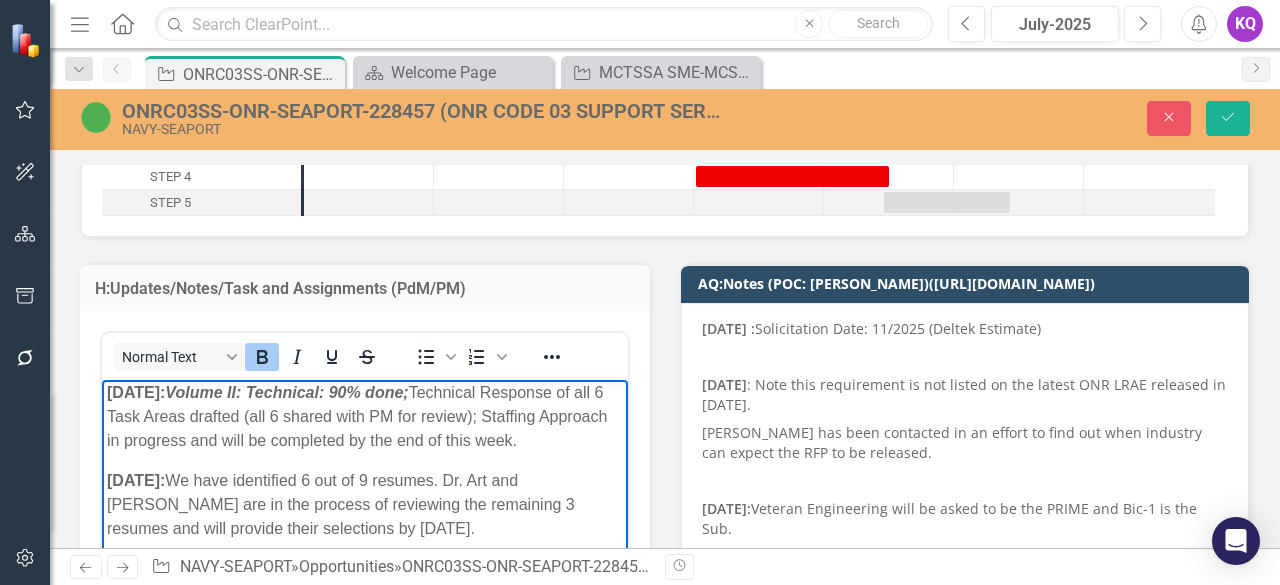 scroll, scrollTop: 0, scrollLeft: 0, axis: both 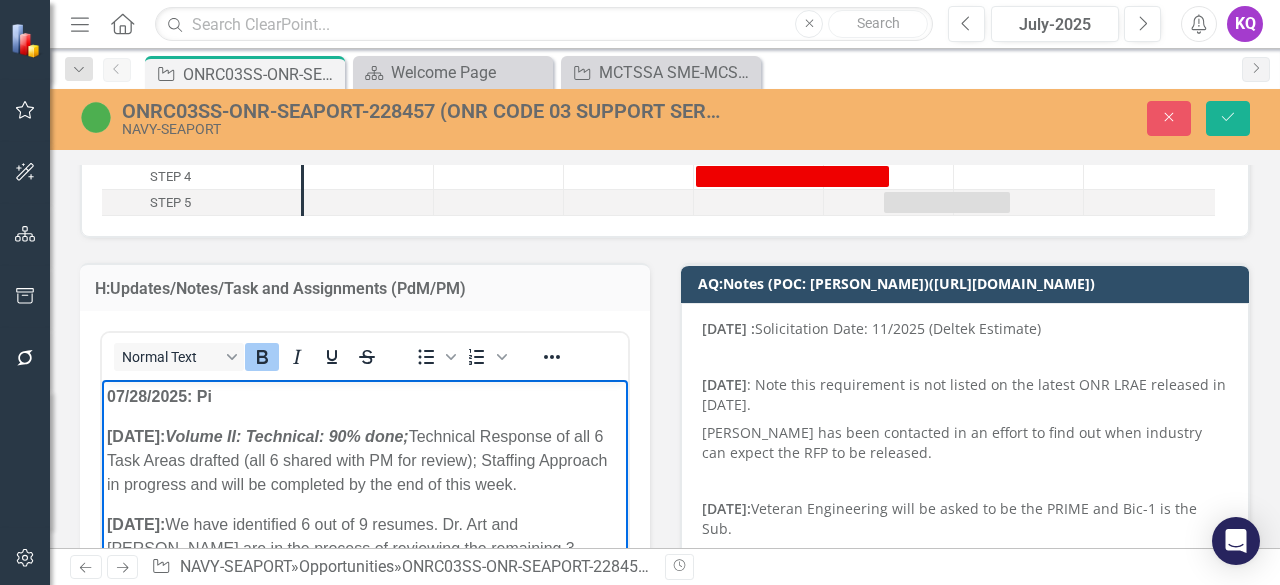 click 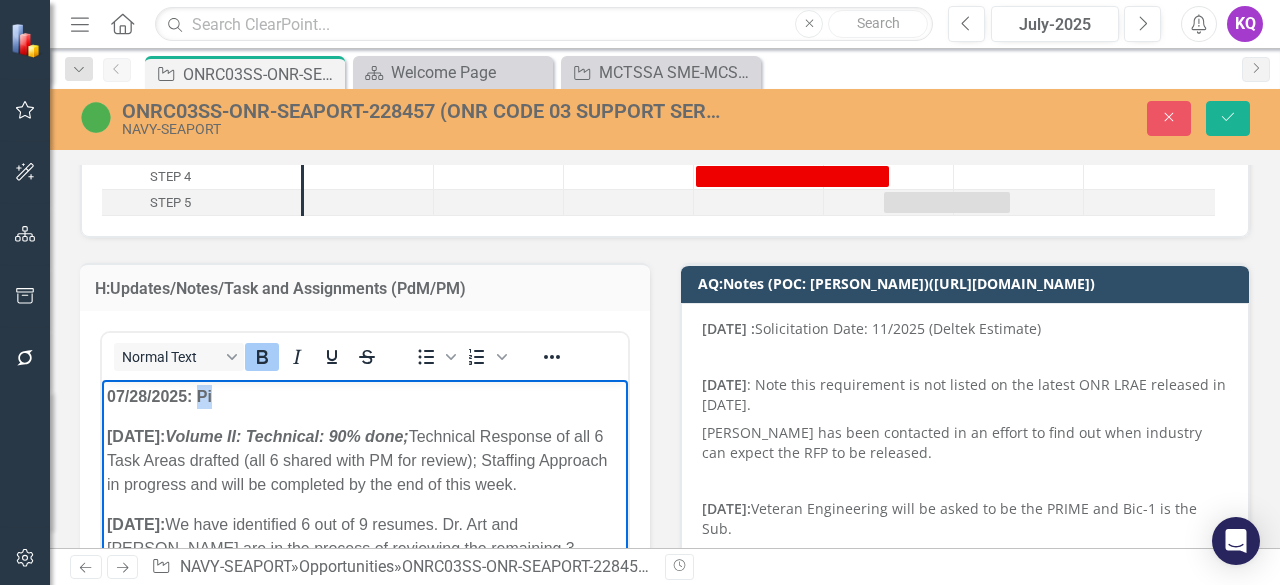 drag, startPoint x: 215, startPoint y: 402, endPoint x: 198, endPoint y: 408, distance: 18.027756 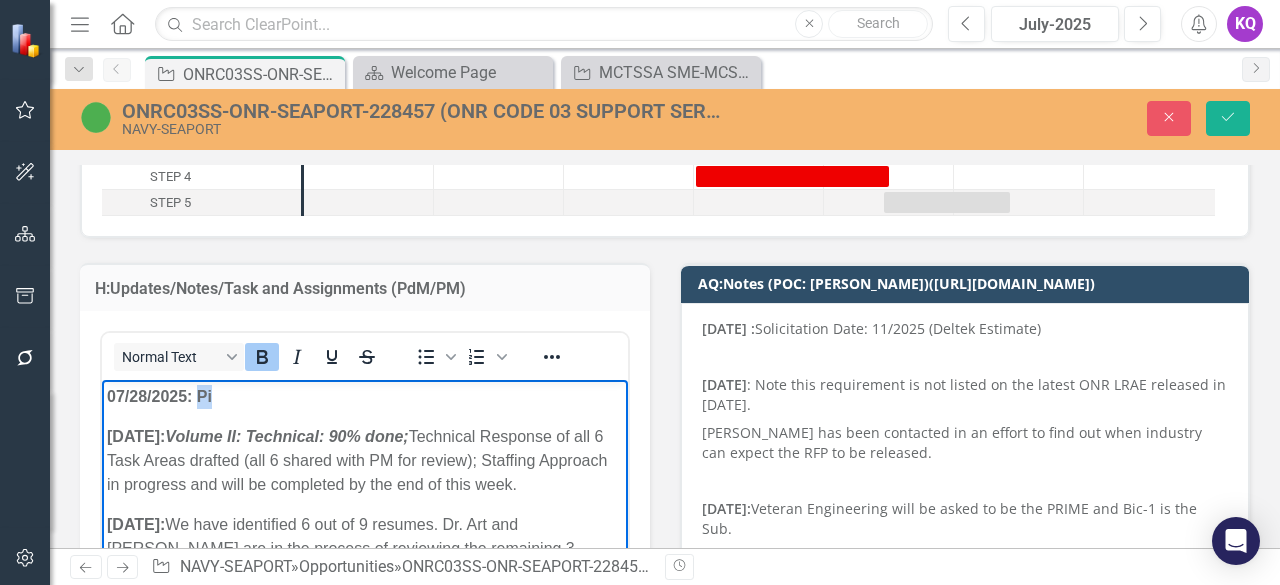 click on "07/28/2﻿025: Pi ﻿" at bounding box center [365, 397] 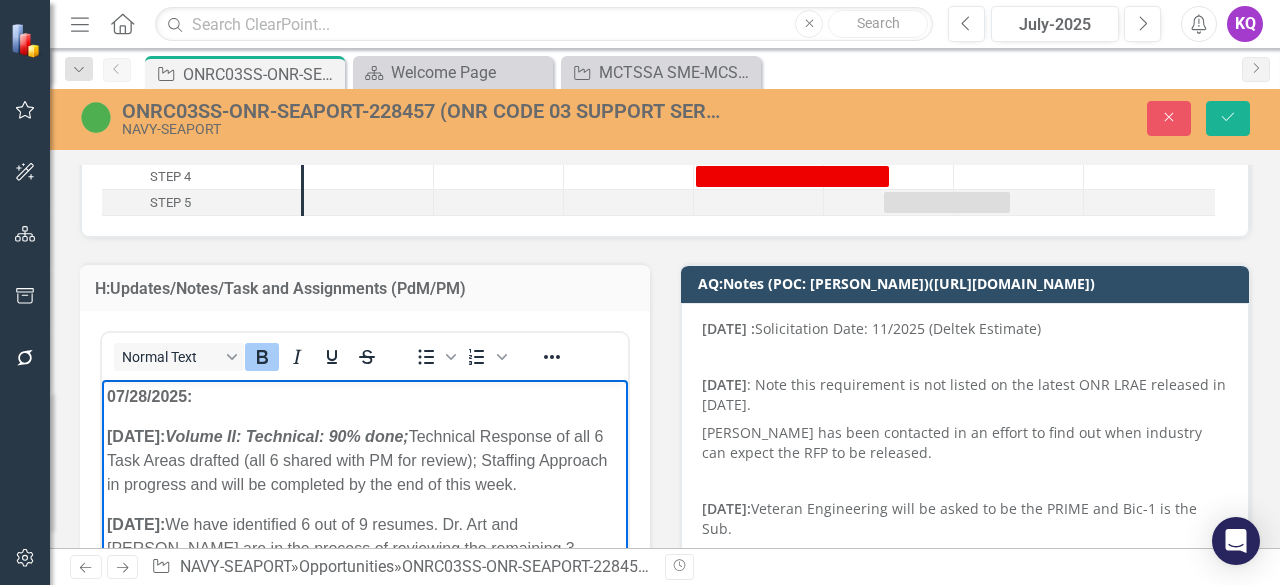click at bounding box center (262, 357) 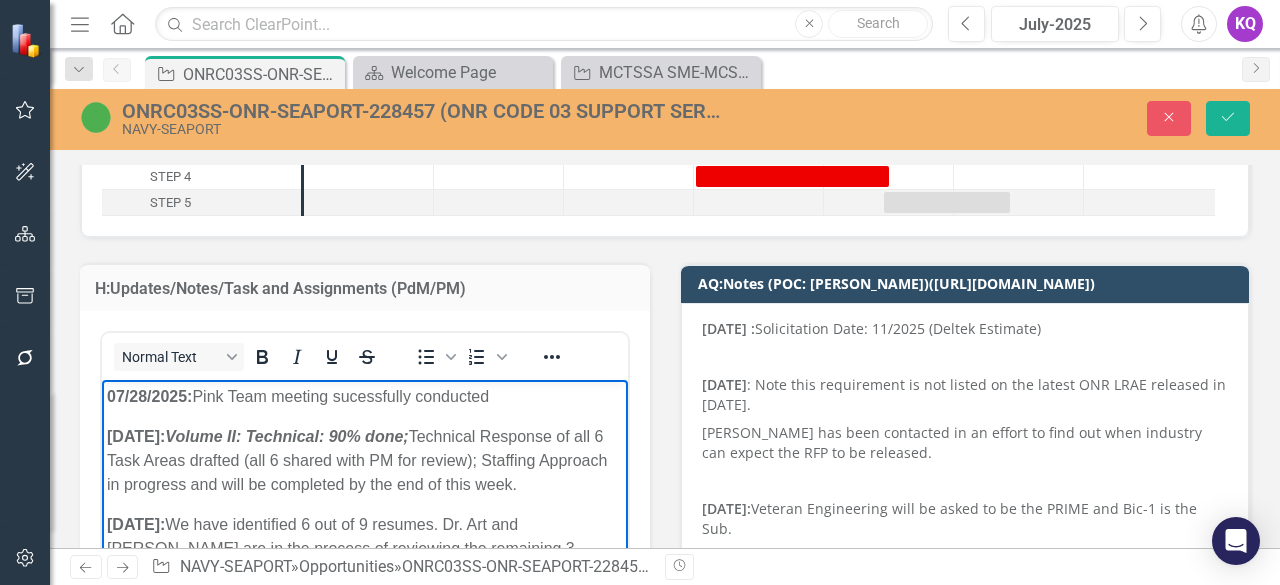 click on "07/28/2﻿025:  Pink Team meeting sucessfully conducted" at bounding box center [365, 397] 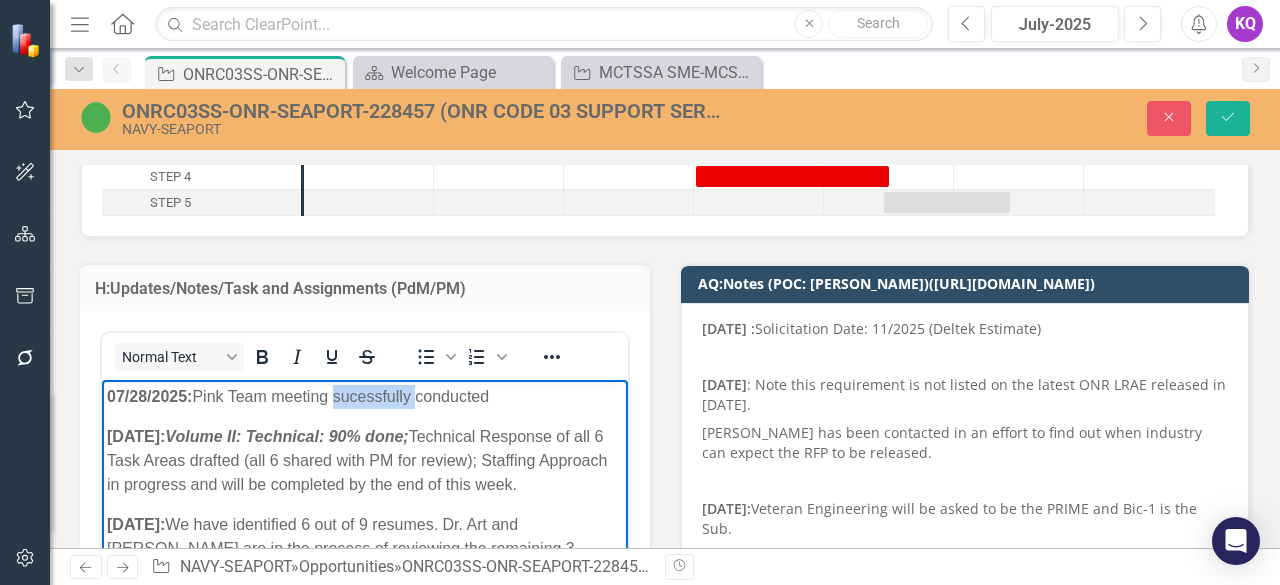 click on "07/28/2﻿025:  Pink Team meeting sucessfully conducted" at bounding box center [365, 397] 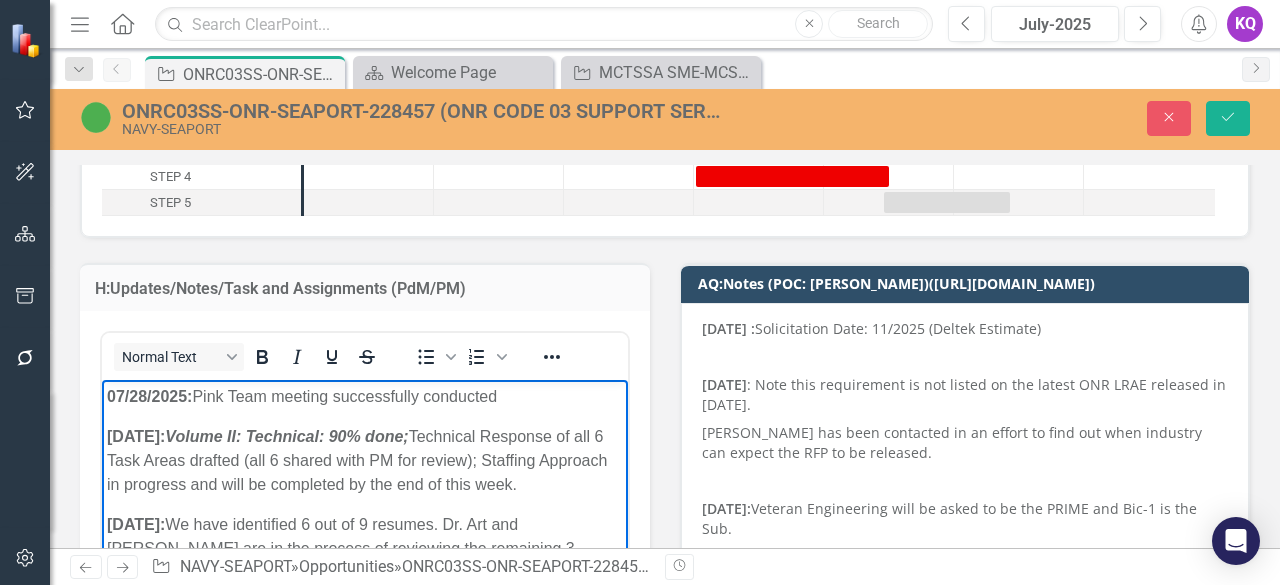 click on "07/28/2﻿025:  Pink Team meeting successfully conducted" at bounding box center [365, 397] 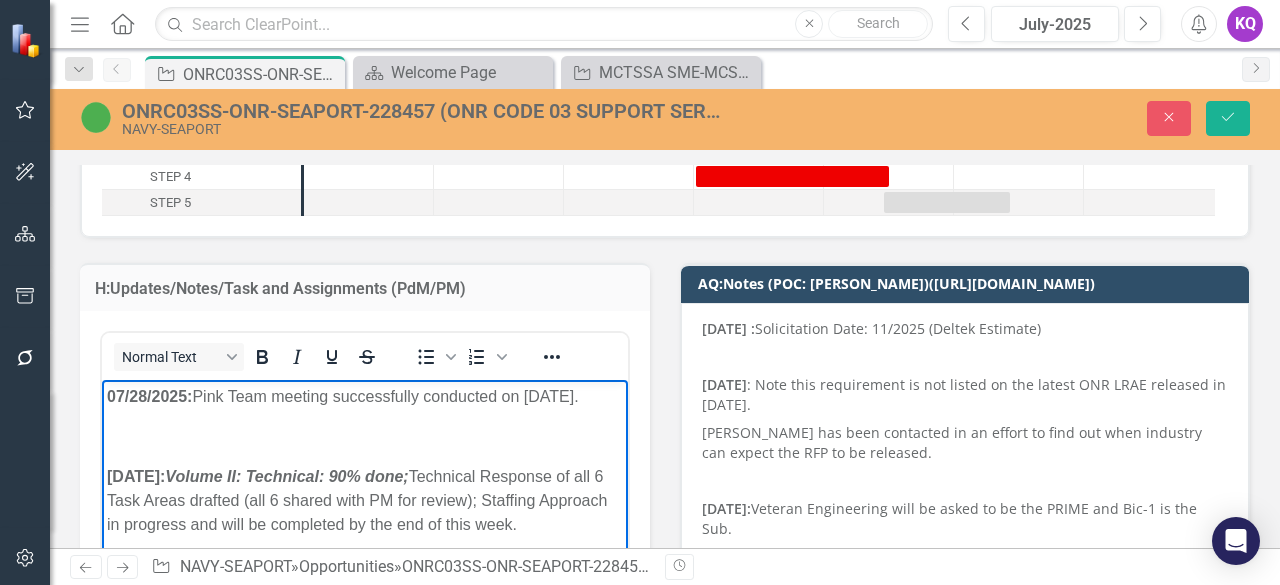 scroll, scrollTop: 360, scrollLeft: 0, axis: vertical 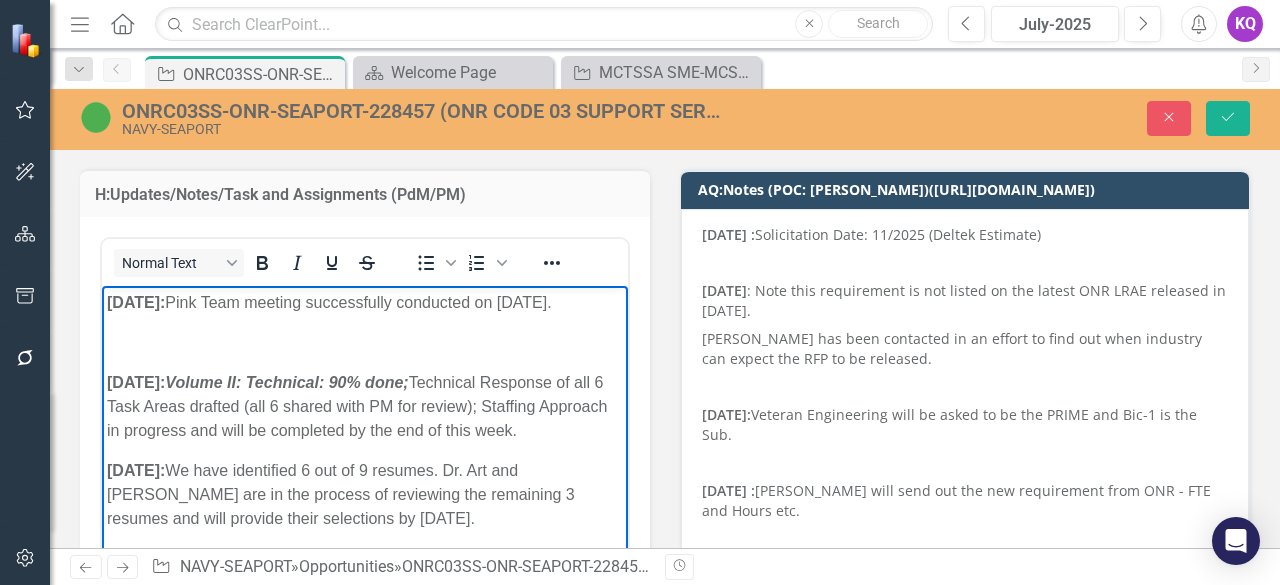 click at bounding box center (365, 343) 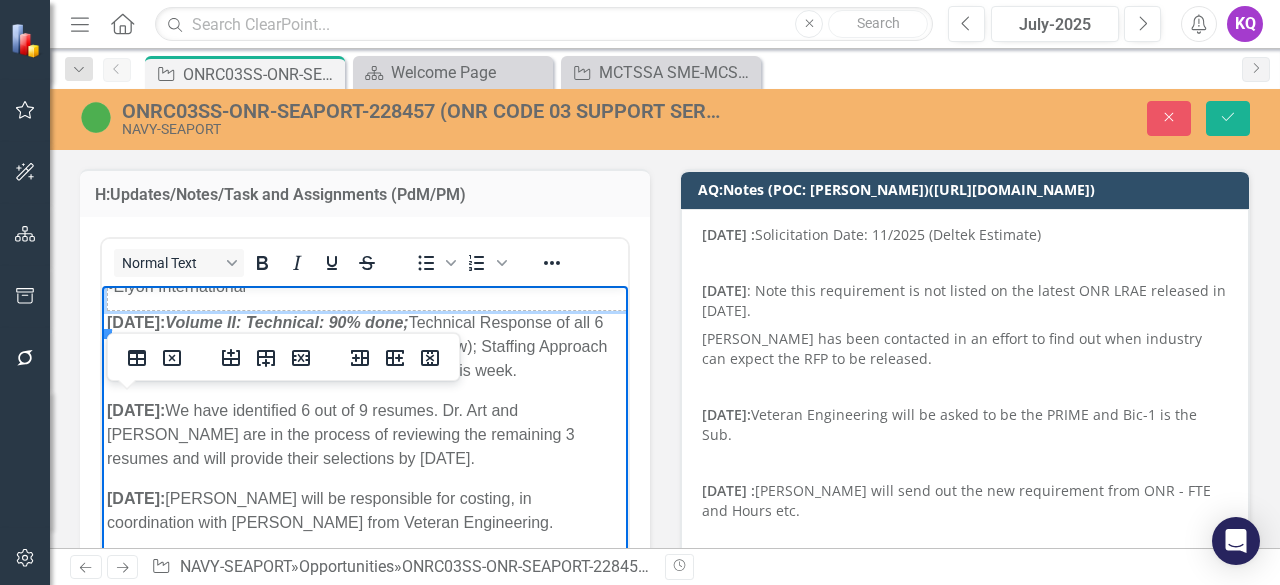 scroll, scrollTop: 0, scrollLeft: 0, axis: both 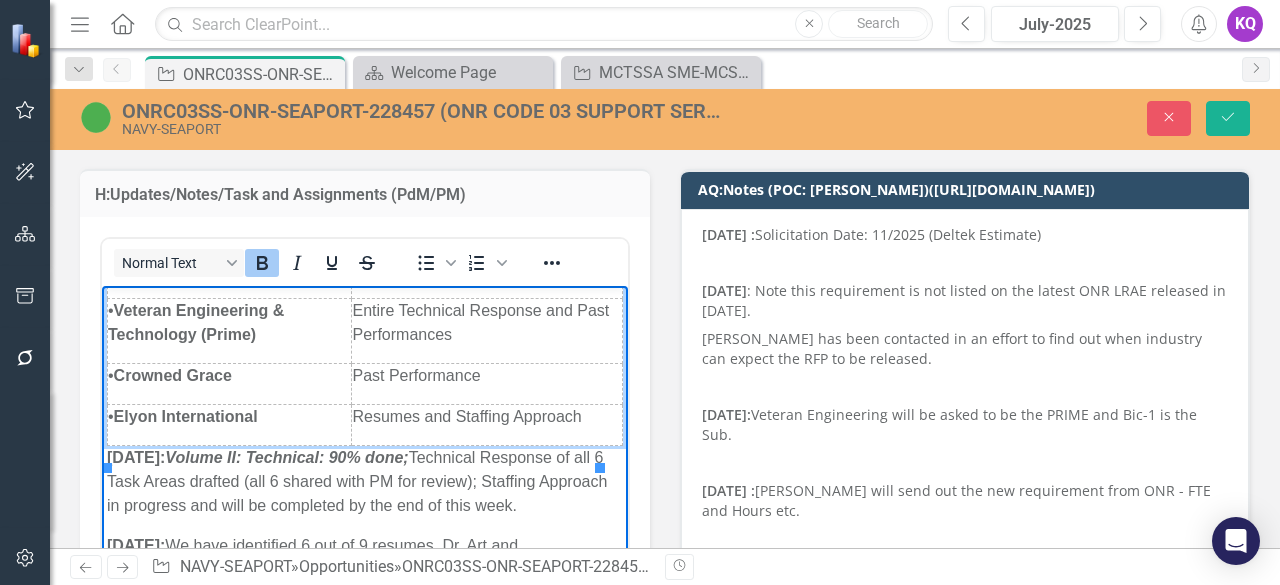 click on "[DATE]:  Volume II: Technical: 90% done;" at bounding box center [258, 457] 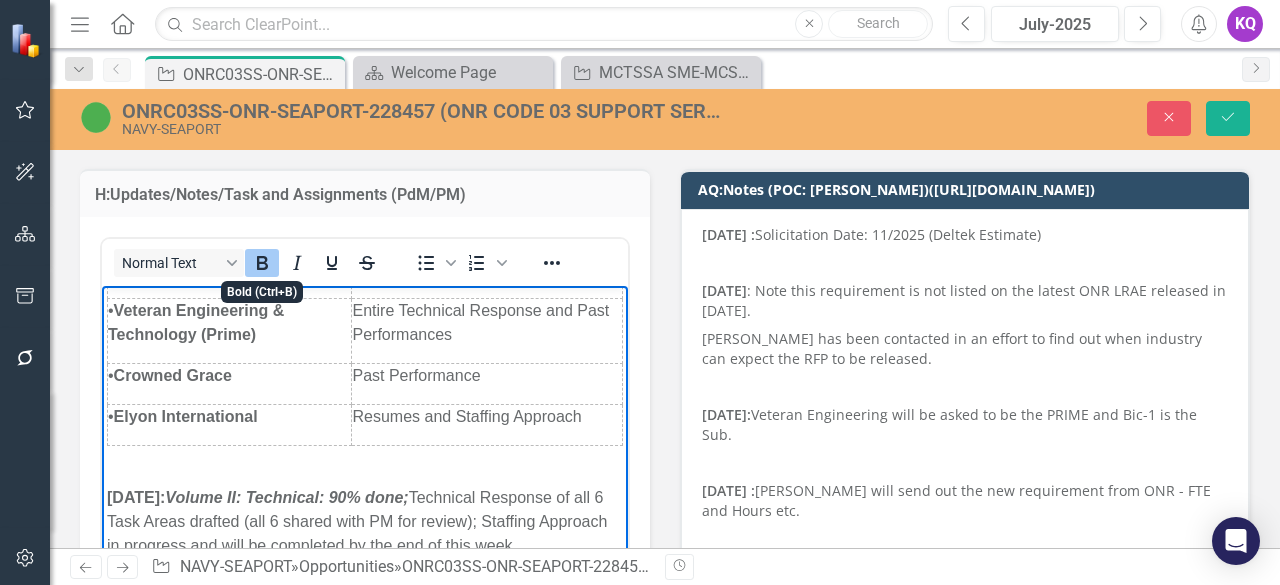click 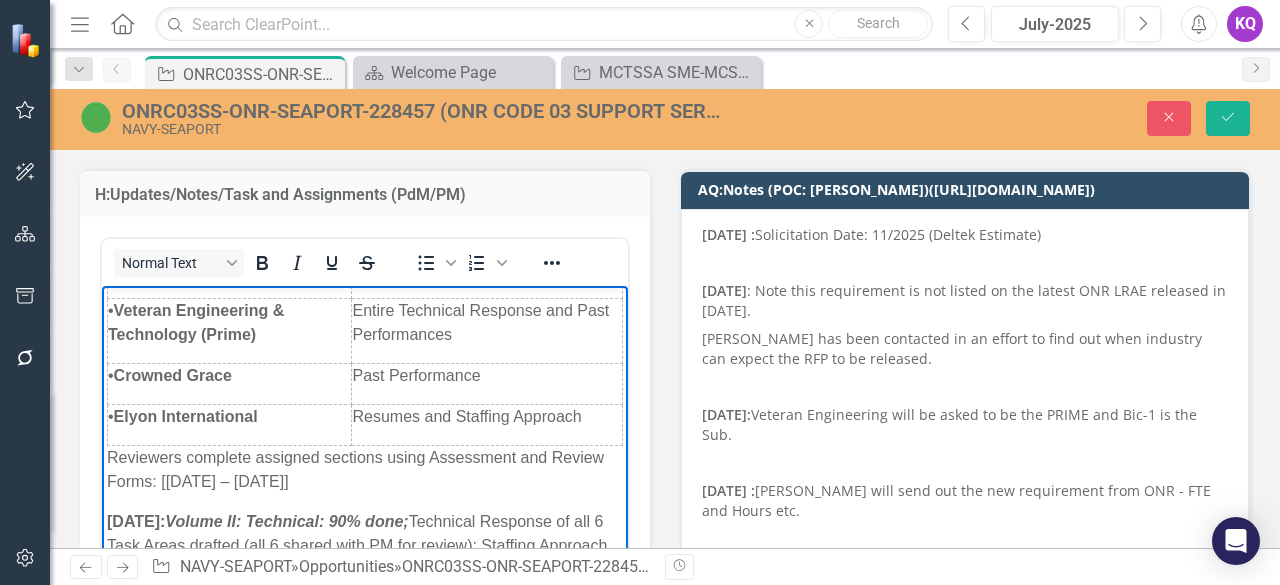 click on "﻿Reviewers complete assigned sections using Assessment and Review Forms: [[DATE] – [DATE]]" at bounding box center [355, 469] 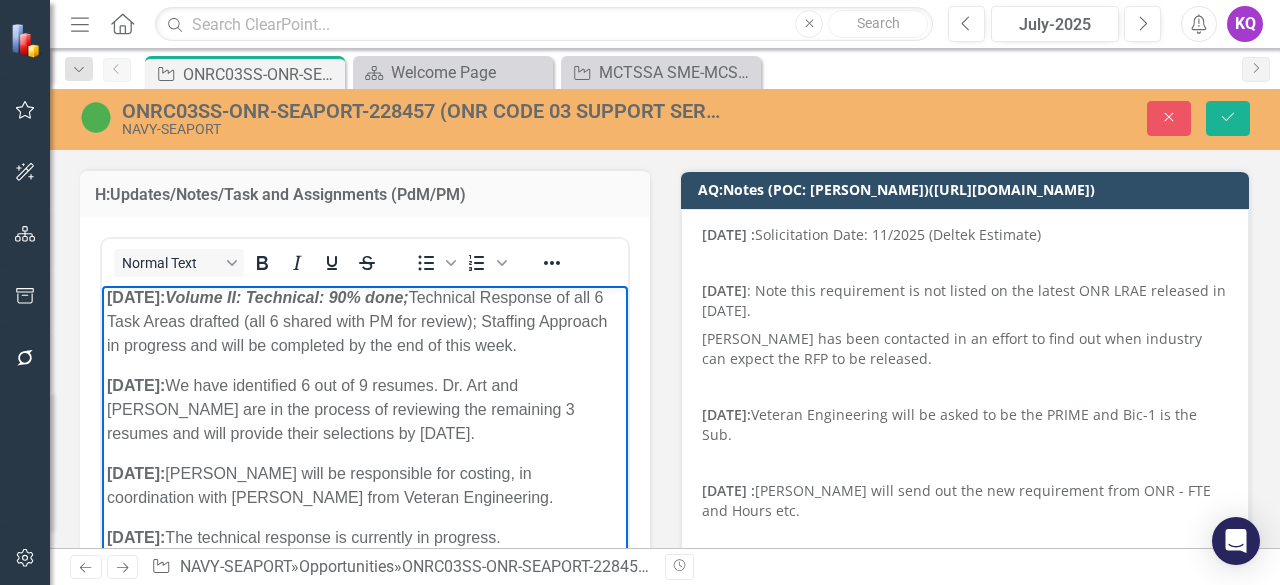 scroll, scrollTop: 0, scrollLeft: 0, axis: both 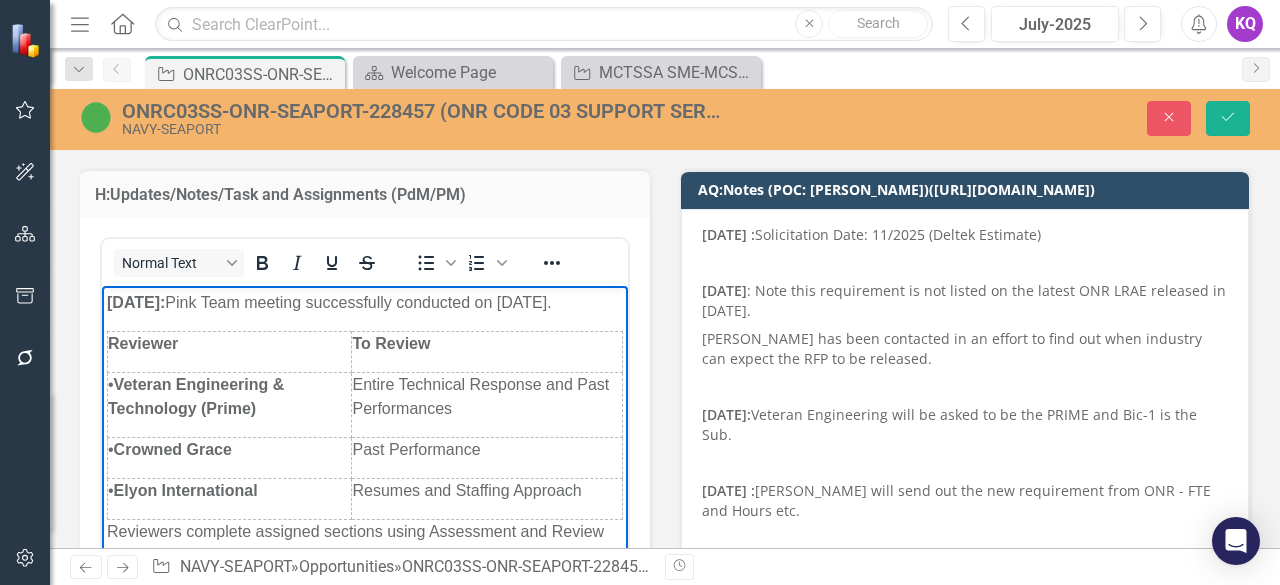drag, startPoint x: 151, startPoint y: 334, endPoint x: 153, endPoint y: 352, distance: 18.110771 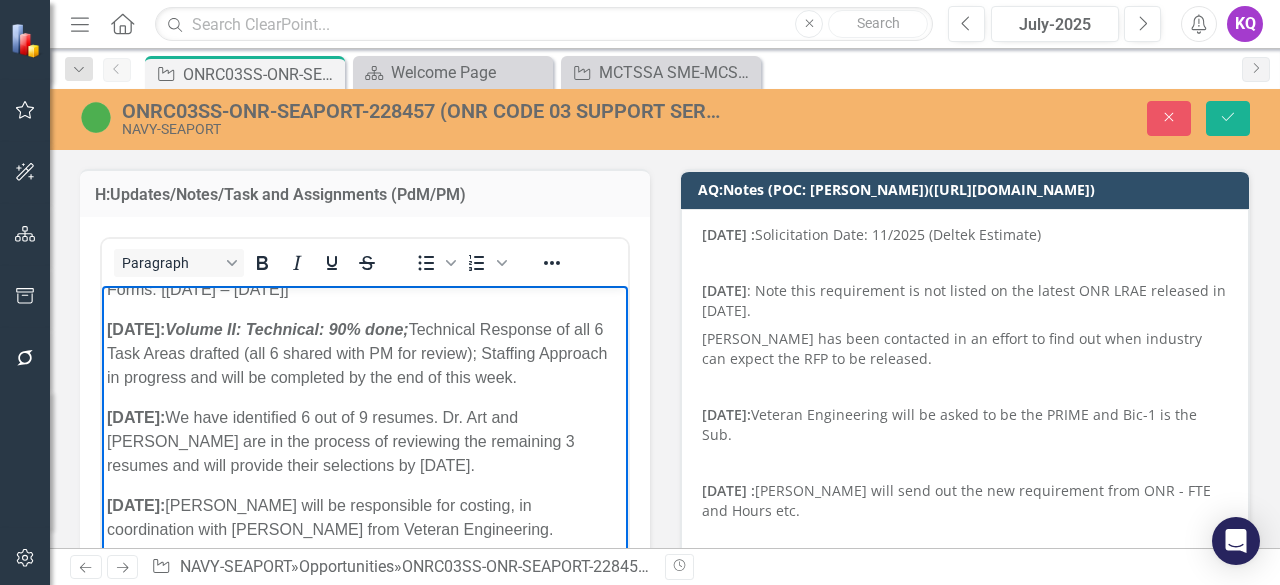 scroll, scrollTop: 0, scrollLeft: 0, axis: both 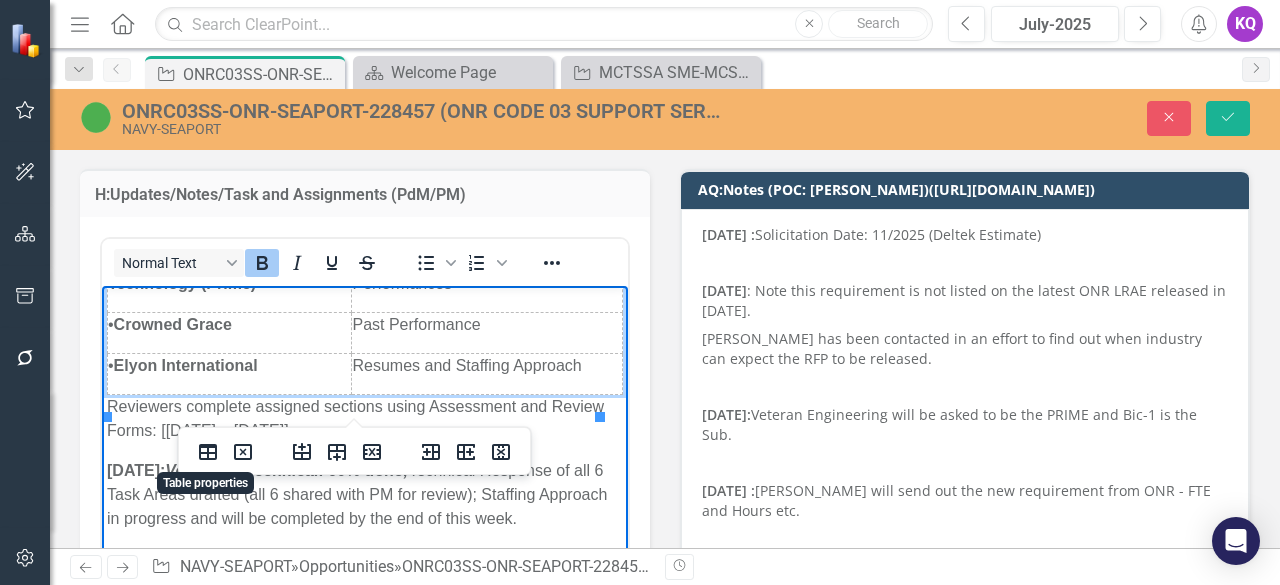click on "Reviewers complete assigned sections using Assessment and Review Forms: [[DATE] – [DATE]]" at bounding box center [365, 419] 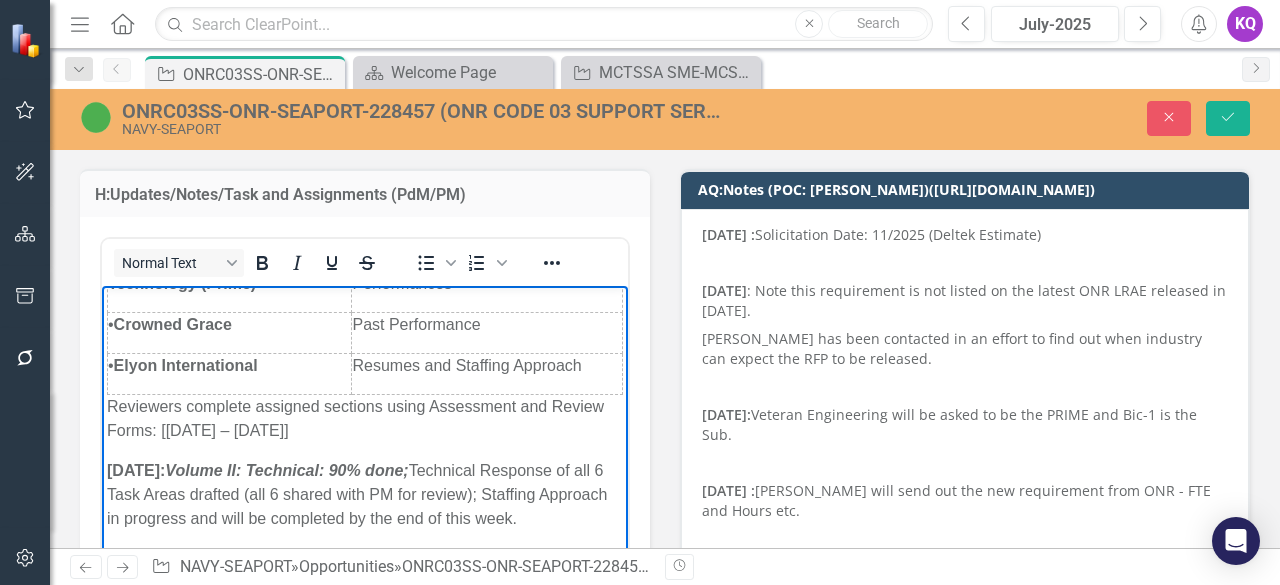 click on "Reviewers complete assigned sections using Assessment and Review Forms: [[DATE] – [DATE]]" at bounding box center (365, 419) 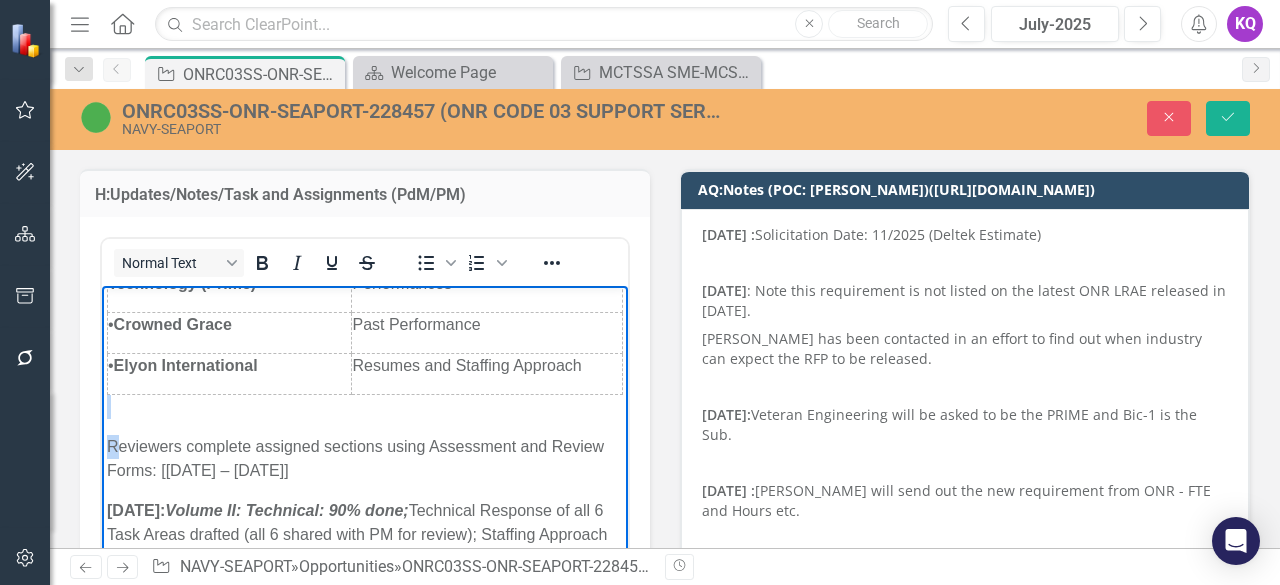 drag, startPoint x: 110, startPoint y: 440, endPoint x: 115, endPoint y: 463, distance: 23.537205 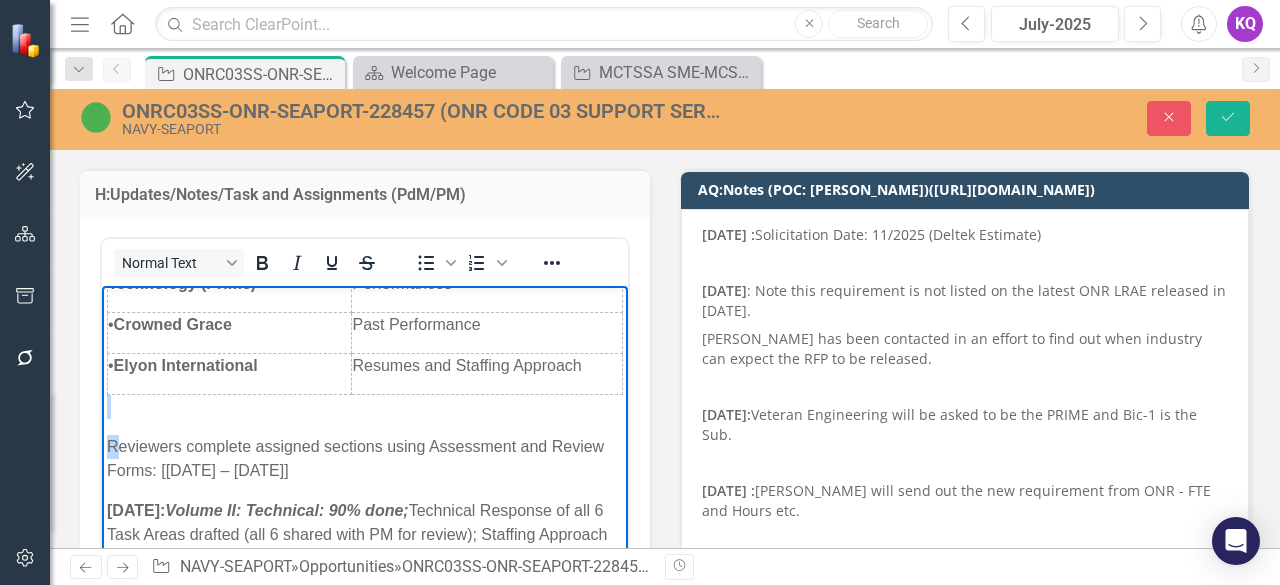 click on "[DATE]:  Pink Team meeting successfully conducted on [DATE]. Reviewer  To Review •        Veteran Engineering & Technology (Prime)  Entire Technical Response and Past Performances •        Crowned Grace Past Performance •        Elyon International Resumes and Staffing Approach Reviewers complete assigned sections using Assessment and Review Forms: [[DATE] – [DATE]] [DATE]:  Volume II: Technical: 90% done;  Technical Response of all 6 Task Areas drafted (all 6 shared with PM for review); Staffing Approach in progress and will be completed by the end of this week. [DATE]:  We have identified 6 out of 9 resumes. Dr. Art and [PERSON_NAME] are in the process of reviewing the remaining 3 resumes and will provide their selections by [DATE]. [DATE]:  [PERSON_NAME] will be responsible for costing, in coordination with [PERSON_NAME] from Veteran Engineering. [DATE]:  The technical response is currently in progress. [DATE]:" at bounding box center (365, 504) 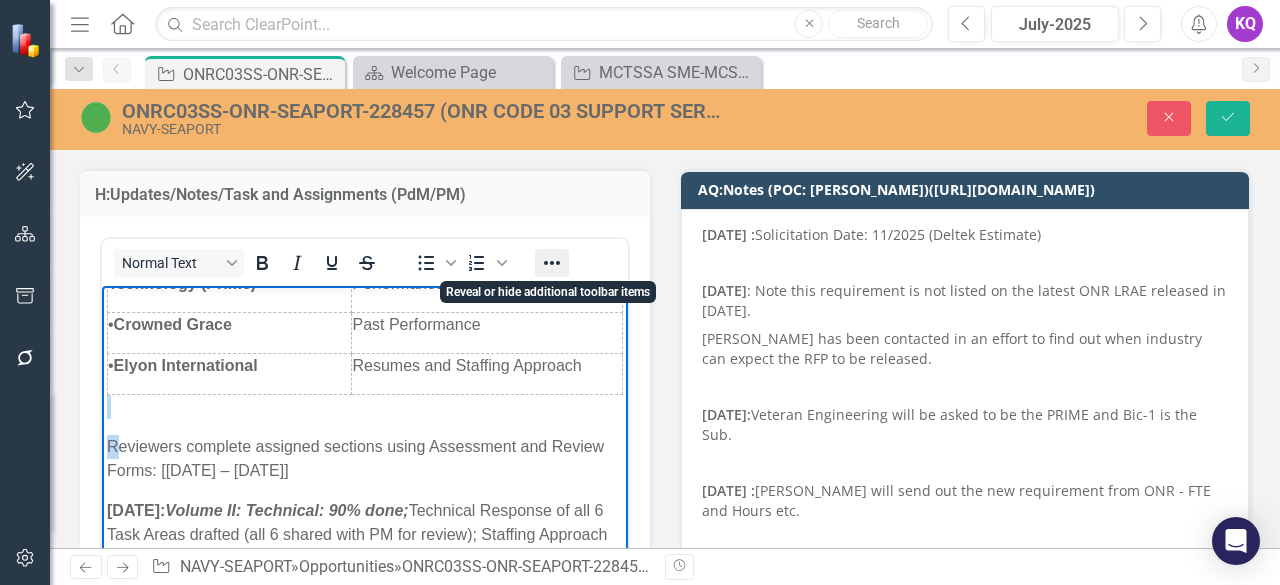 click 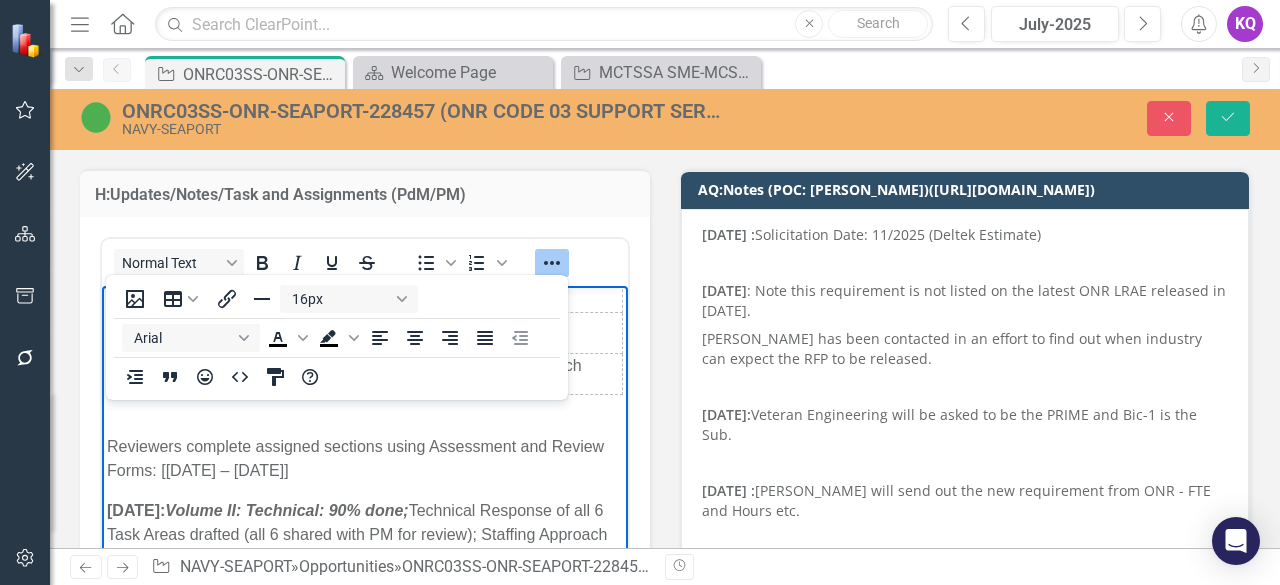 click on "[DATE]:  Pink Team meeting successfully conducted on [DATE]. Reviewer  To Review •        Veteran Engineering & Technology (Prime)  Entire Technical Response and Past Performances •        Crowned Grace Past Performance •        Elyon International Resumes and Staffing Approach Reviewers complete assigned sections using Assessment and Review Forms: [[DATE] – [DATE]] [DATE]:  Volume II: Technical: 90% done;  Technical Response of all 6 Task Areas drafted (all 6 shared with PM for review); Staffing Approach in progress and will be completed by the end of this week. [DATE]:  We have identified 6 out of 9 resumes. Dr. Art and [PERSON_NAME] are in the process of reviewing the remaining 3 resumes and will provide their selections by [DATE]. [DATE]:  [PERSON_NAME] will be responsible for costing, in coordination with [PERSON_NAME] from Veteran Engineering. [DATE]:  The technical response is currently in progress. [DATE]:" at bounding box center [365, 504] 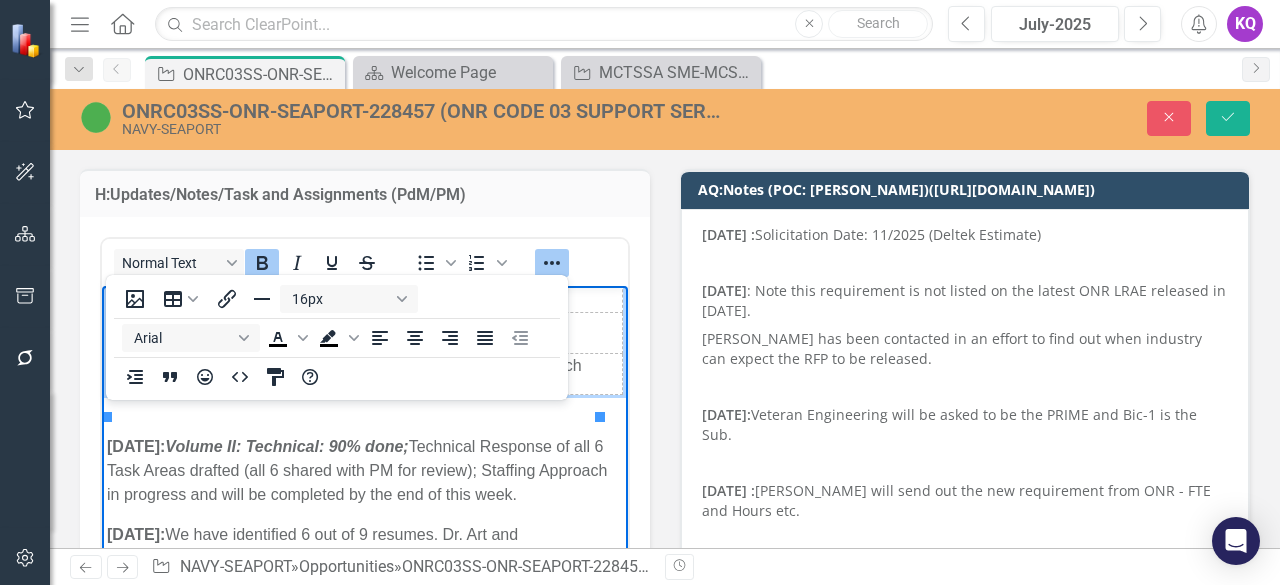 click on "[DATE]:  Volume II: Technical: 90% done;" at bounding box center [258, 446] 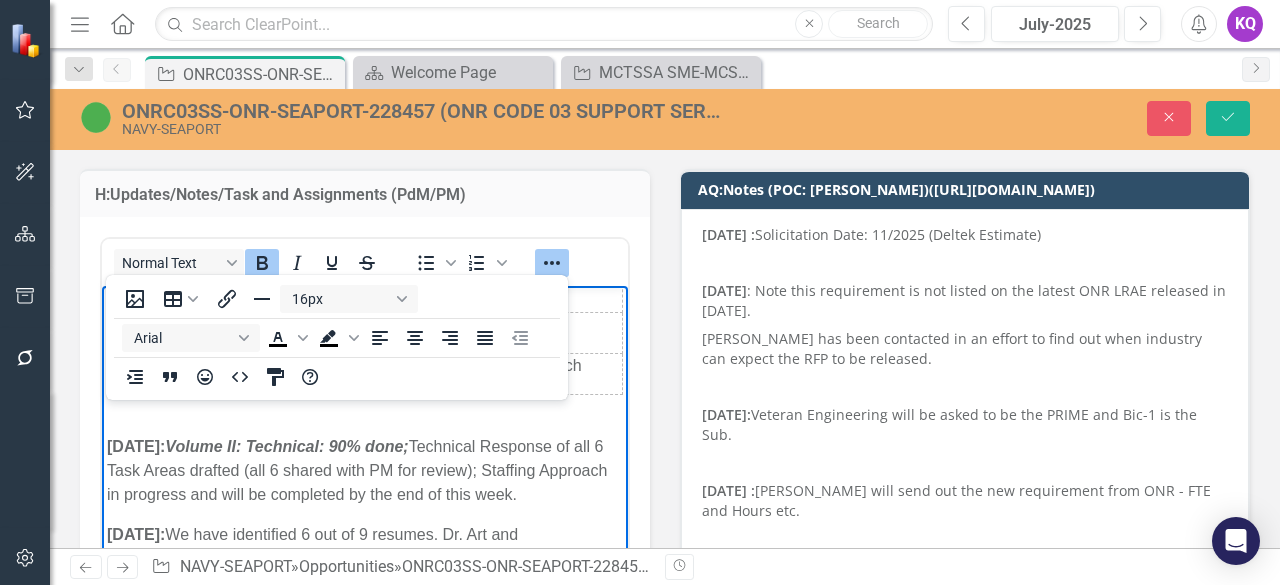 click on "[DATE]:  Pink Team meeting successfully conducted on [DATE]. Reviewer  To Review •        Veteran Engineering & Technology (Prime)  Entire Technical Response and Past Performances •        Crowned Grace Past Performance •        Elyon International Resumes and Staffing Approach [DATE]:  Volume II: Technical: 90% done;  Technical Response of all 6 Task Areas drafted (all 6 shared with PM for review); Staffing Approach in progress and will be completed by the end of this week. [DATE]:  We have identified 6 out of 9 resumes. Dr. Art and [PERSON_NAME] are in the process of reviewing the remaining 3 resumes and will provide their selections by [DATE]. [DATE]:  [PERSON_NAME] will be responsible for costing, in coordination with [PERSON_NAME] from Veteran Engineering. [DATE]:  The technical response is currently in progress. [DATE]:  Two out of three past performance examples have been identified. The third is currently being shortlisted." at bounding box center (365, 472) 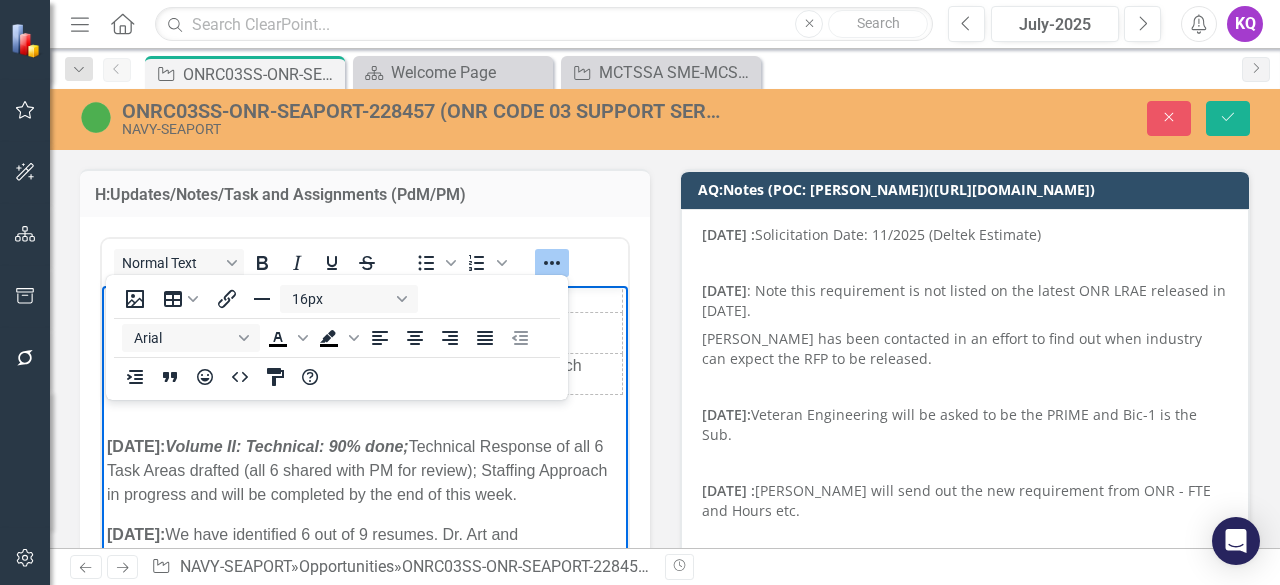 click at bounding box center (365, 407) 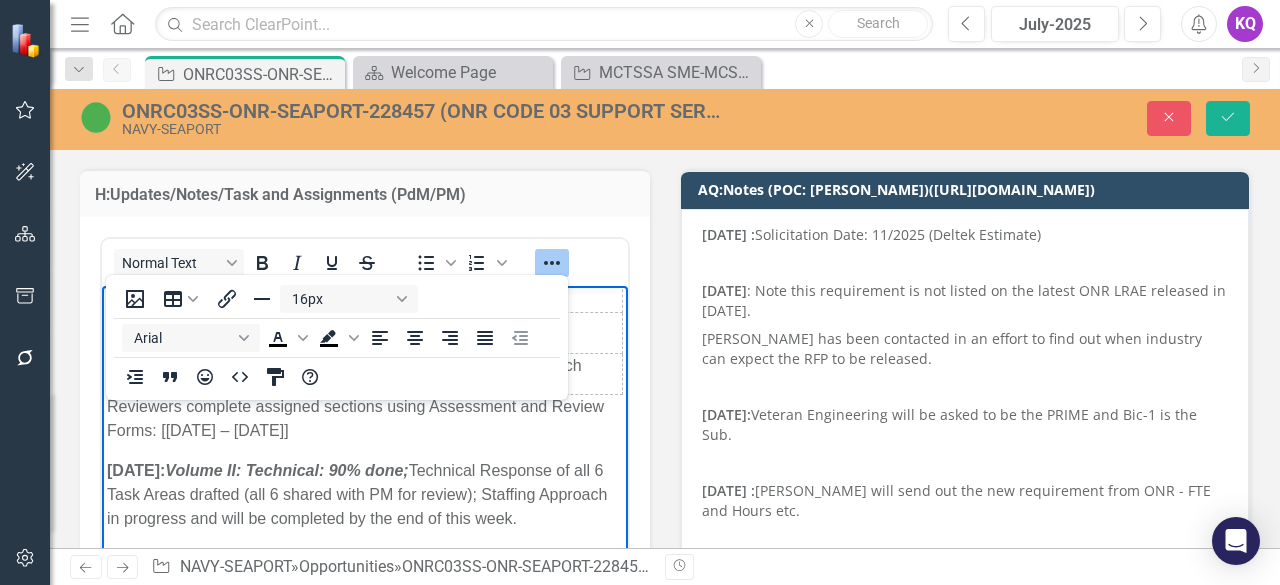 click on "Reviewers complete assigned sections using Assessment and Review Forms: [[DATE] – [DATE]]" at bounding box center (365, 419) 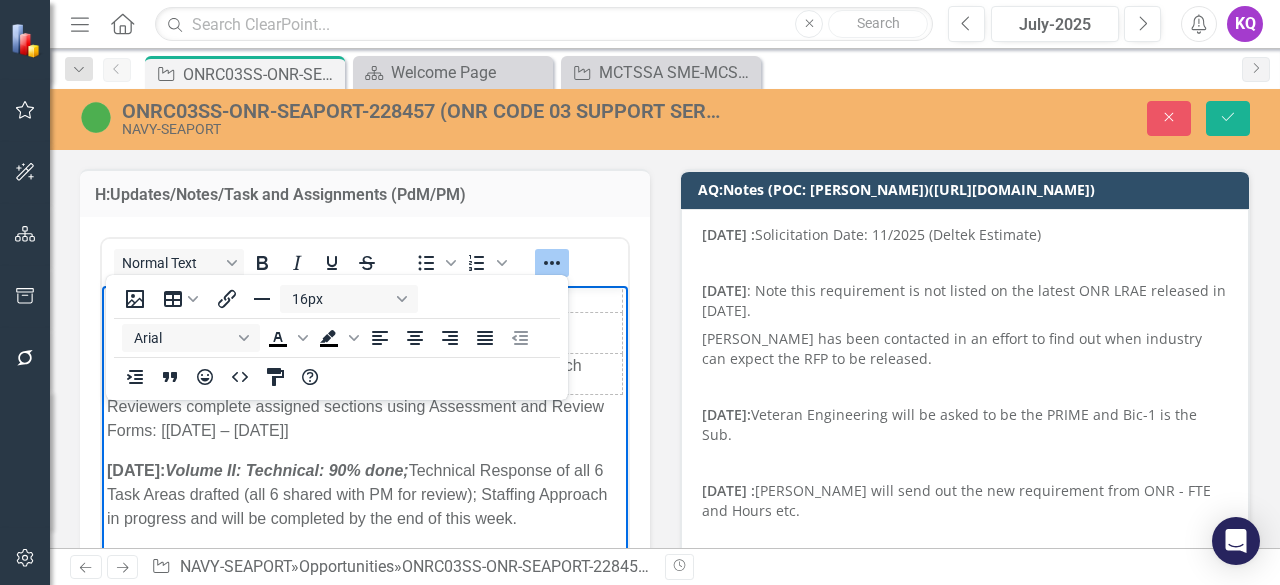 drag, startPoint x: 426, startPoint y: 455, endPoint x: 78, endPoint y: 420, distance: 349.7556 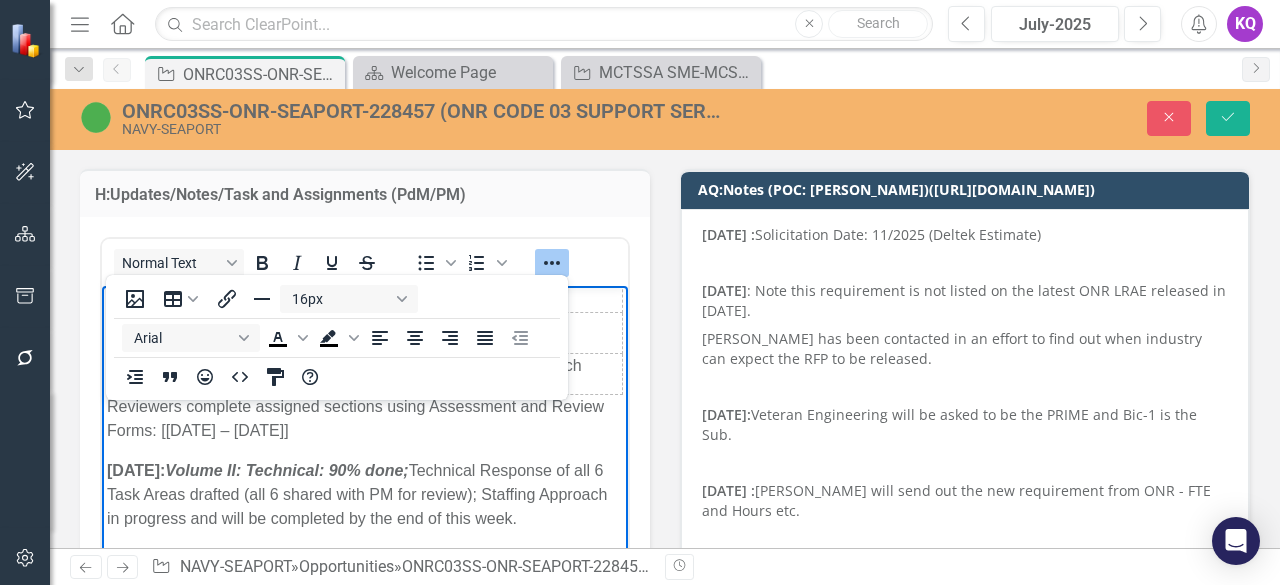 click on "[DATE]:  Pink Team meeting successfully conducted on [DATE]. Reviewer  To Review •        Veteran Engineering & Technology (Prime)  Entire Technical Response and Past Performances •        Crowned Grace Past Performance •        Elyon International Resumes and Staffing Approach Reviewers complete assigned sections using Assessment and Review Forms: [[DATE] – [DATE]] [DATE]:  Volume II: Technical: 90% done;  Technical Response of all 6 Task Areas drafted (all 6 shared with PM for review); Staffing Approach in progress and will be completed by the end of this week. [DATE]:  We have identified 6 out of 9 resumes. Dr. Art and [PERSON_NAME] are in the process of reviewing the remaining 3 resumes and will provide their selections by [DATE]. [DATE]:  [PERSON_NAME] will be responsible for costing, in coordination with [PERSON_NAME] from Veteran Engineering. [DATE]:  The technical response is currently in progress. [DATE]:" at bounding box center [365, 484] 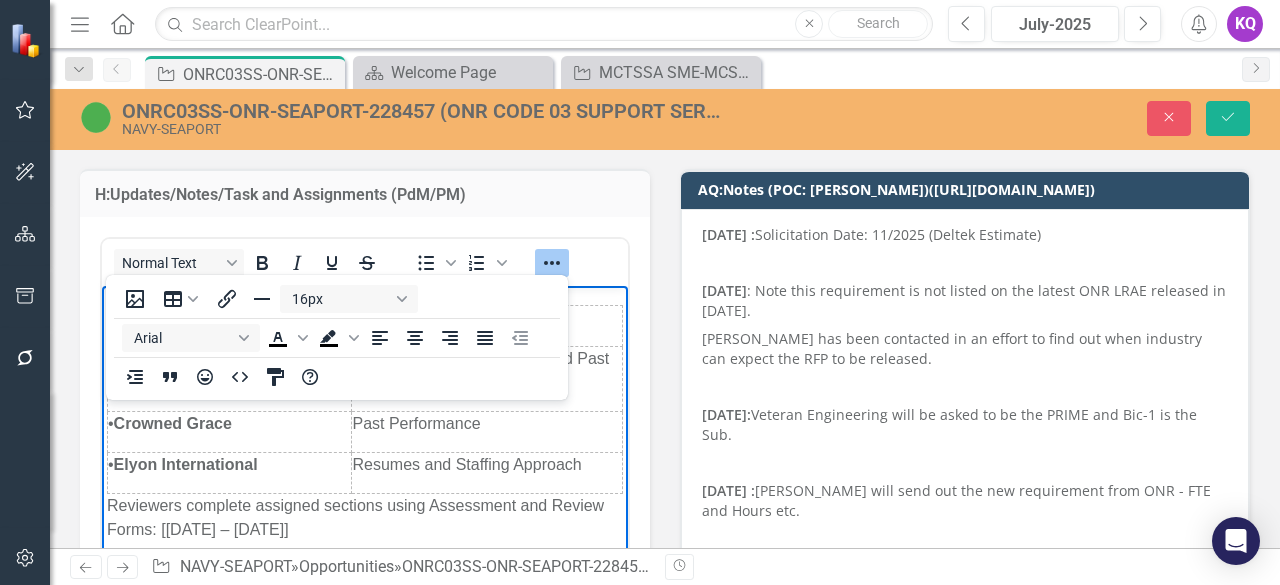 scroll, scrollTop: 0, scrollLeft: 0, axis: both 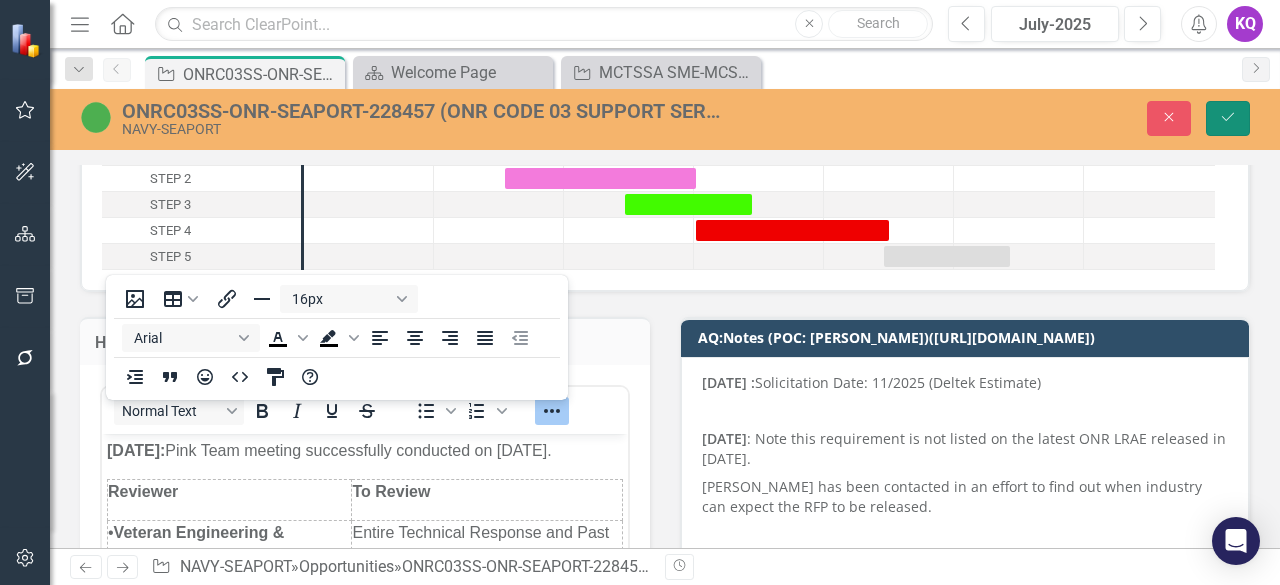 click on "Save" at bounding box center [1228, 118] 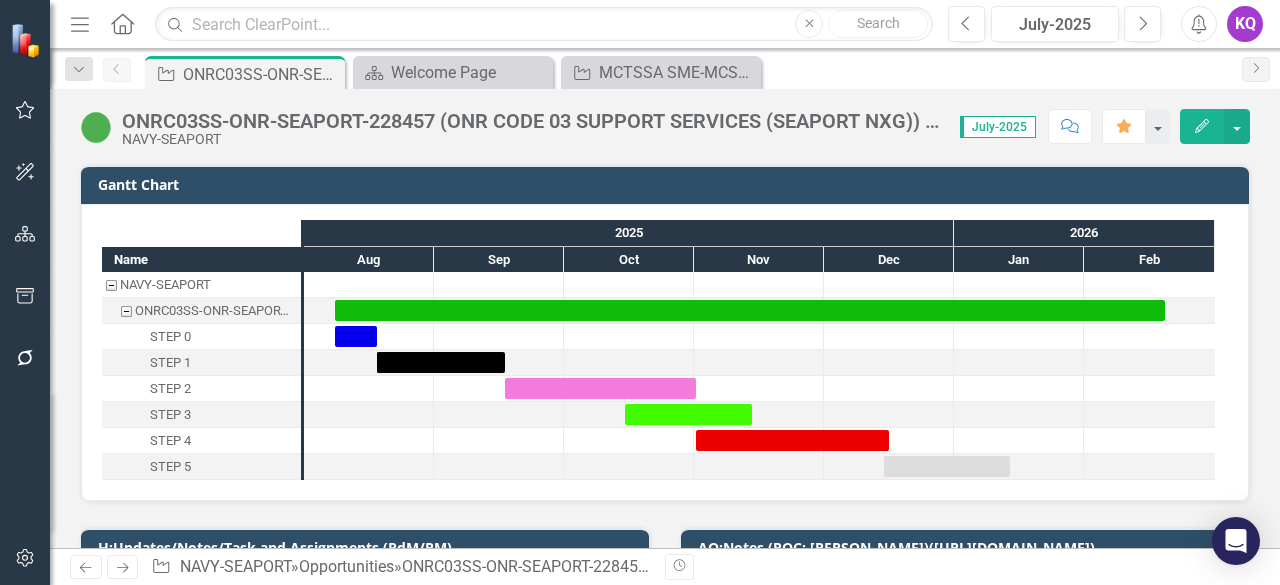 checkbox on "false" 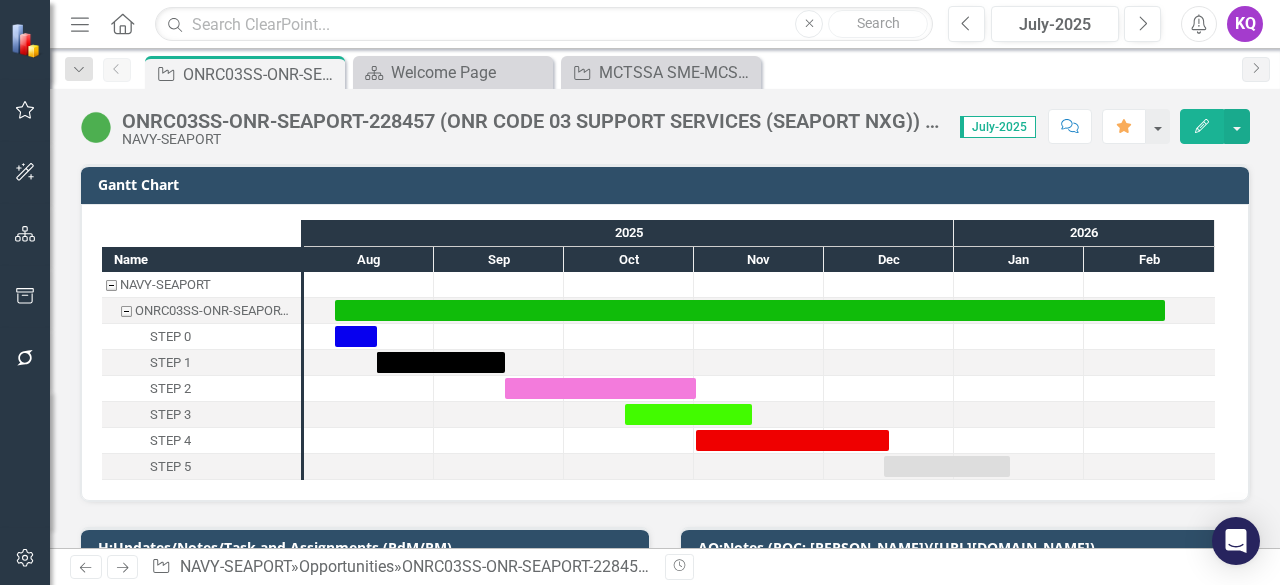 checkbox on "false" 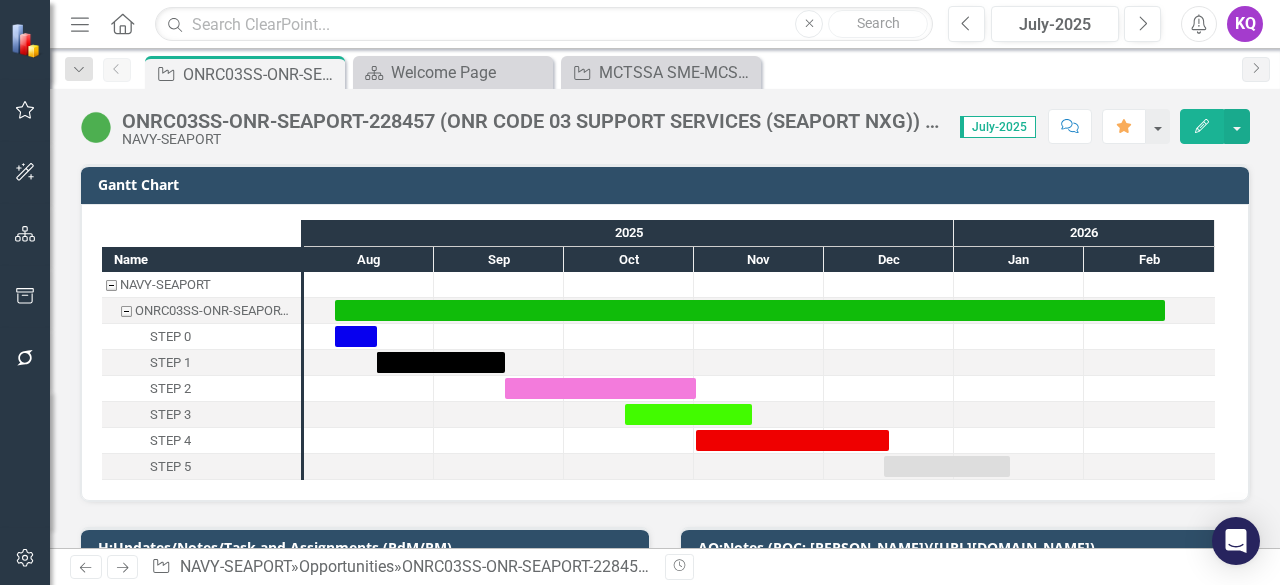 checkbox on "true" 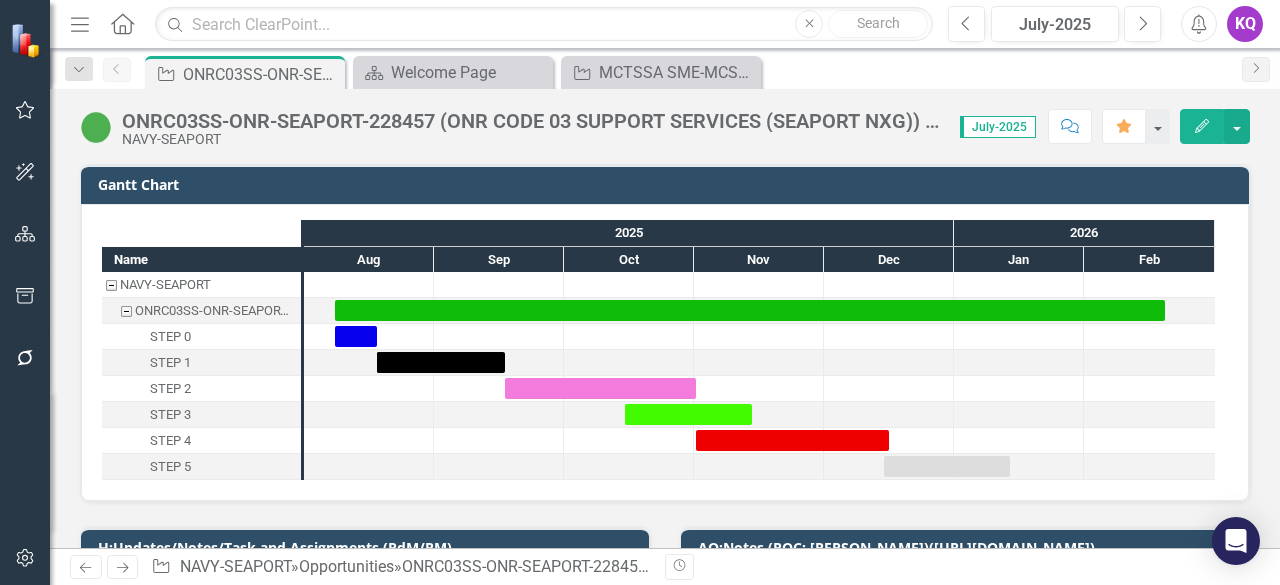 checkbox on "true" 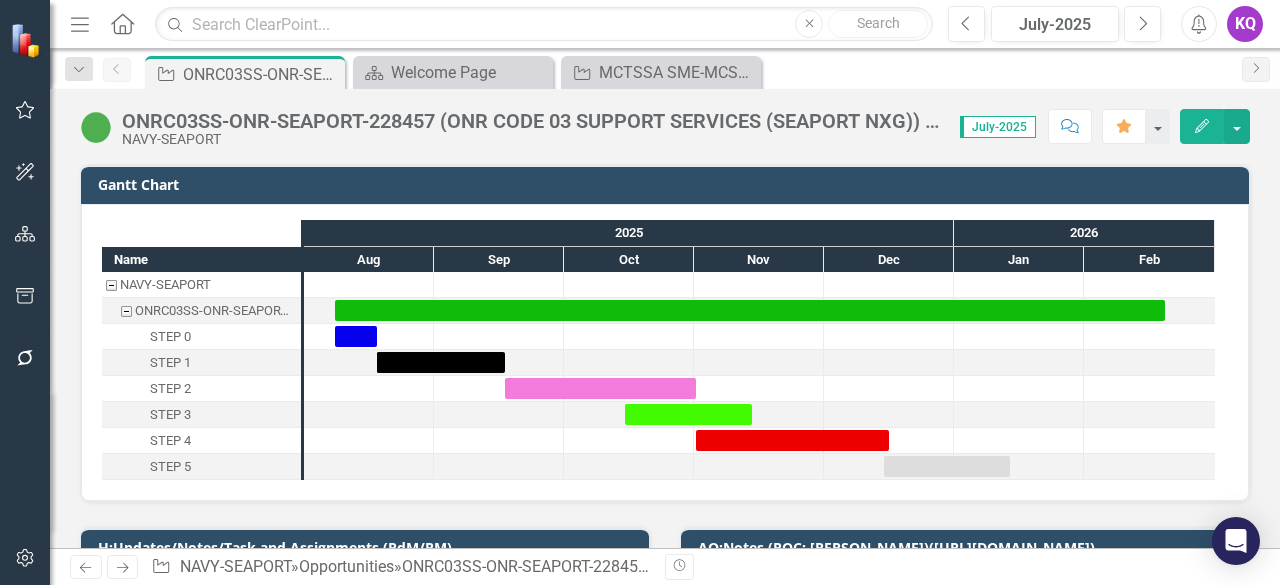 scroll, scrollTop: 266, scrollLeft: 0, axis: vertical 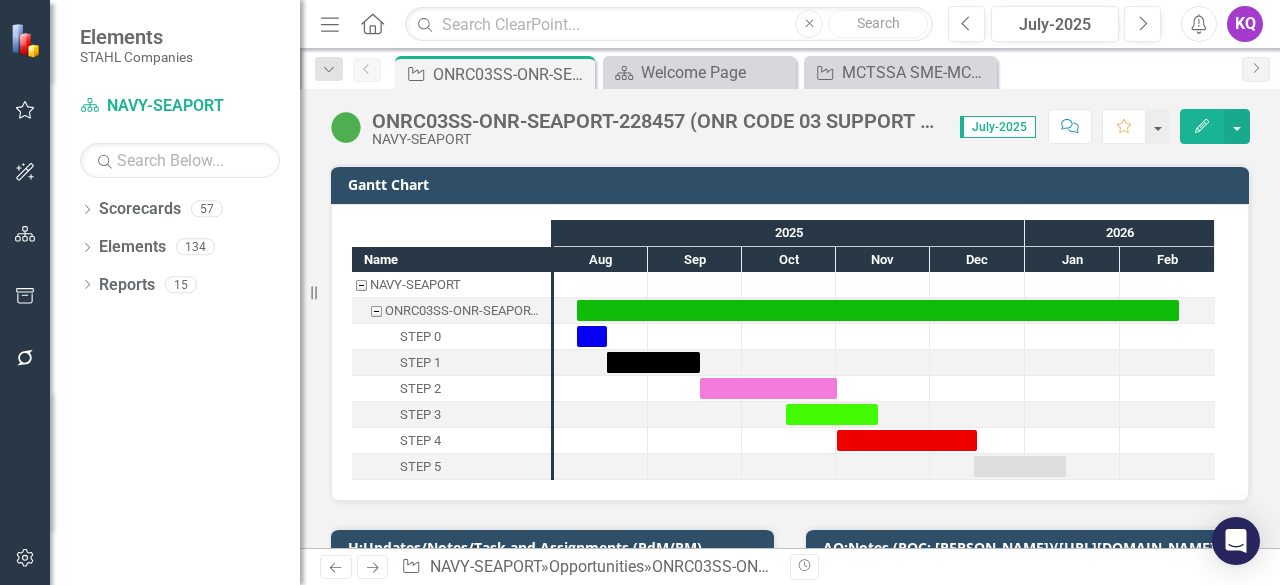 checkbox on "true" 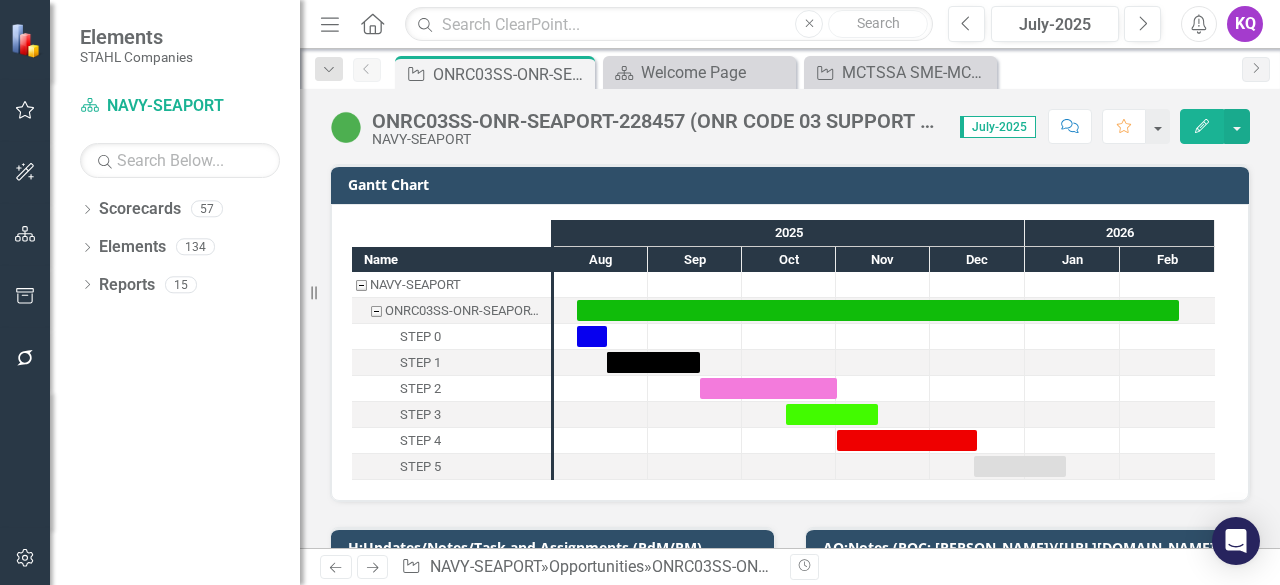 checkbox on "true" 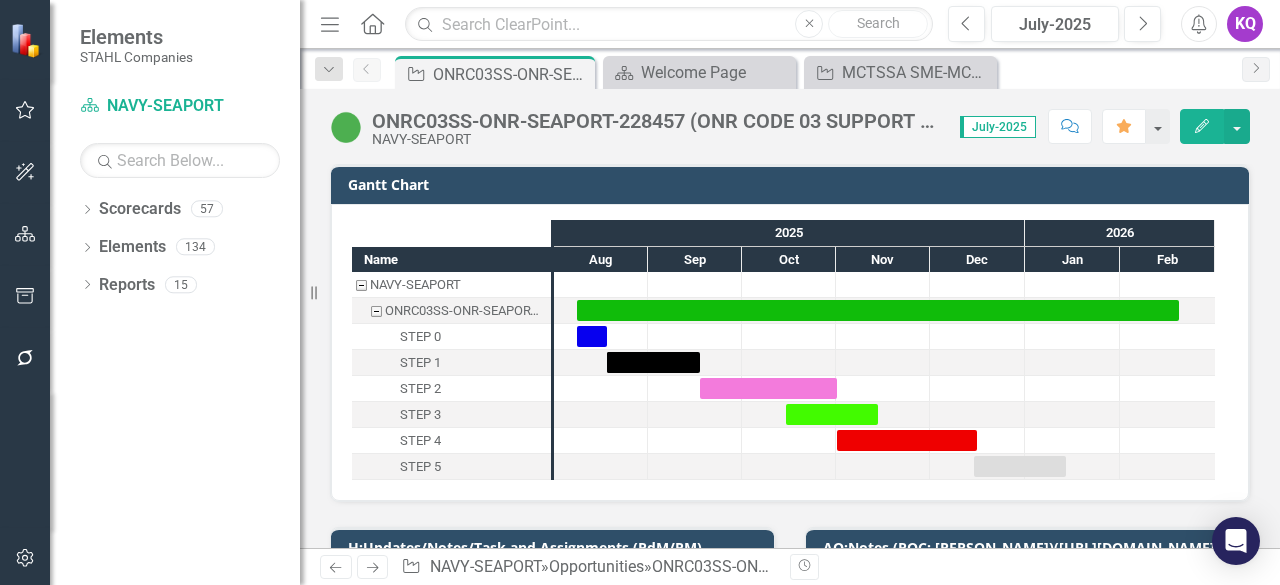 scroll, scrollTop: 266, scrollLeft: 0, axis: vertical 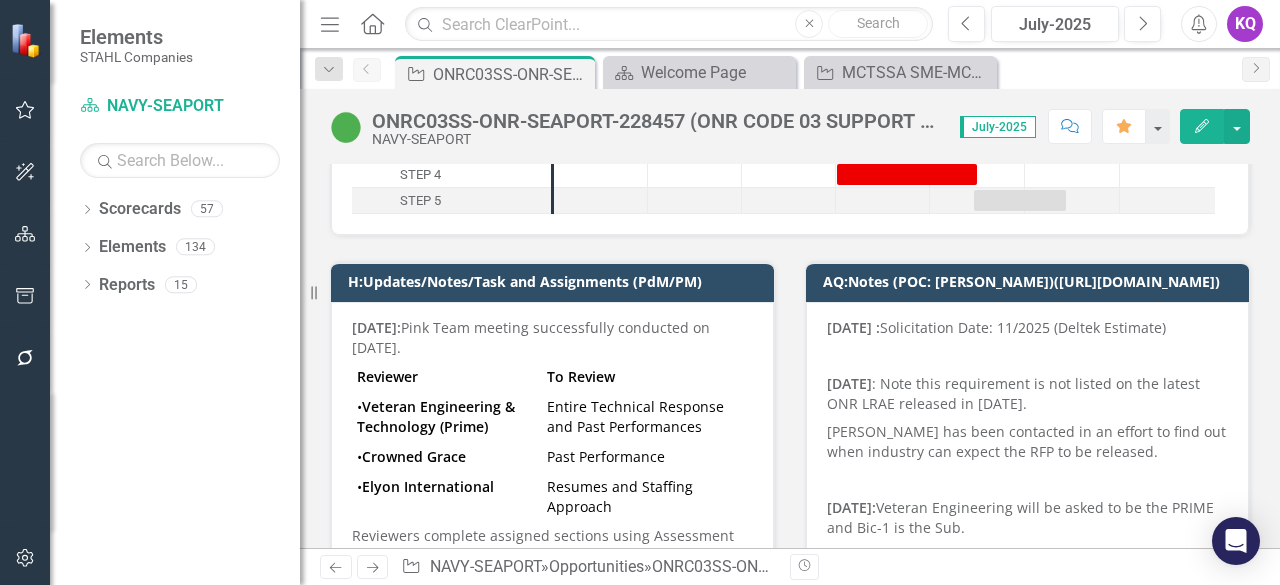 click on "Menu" 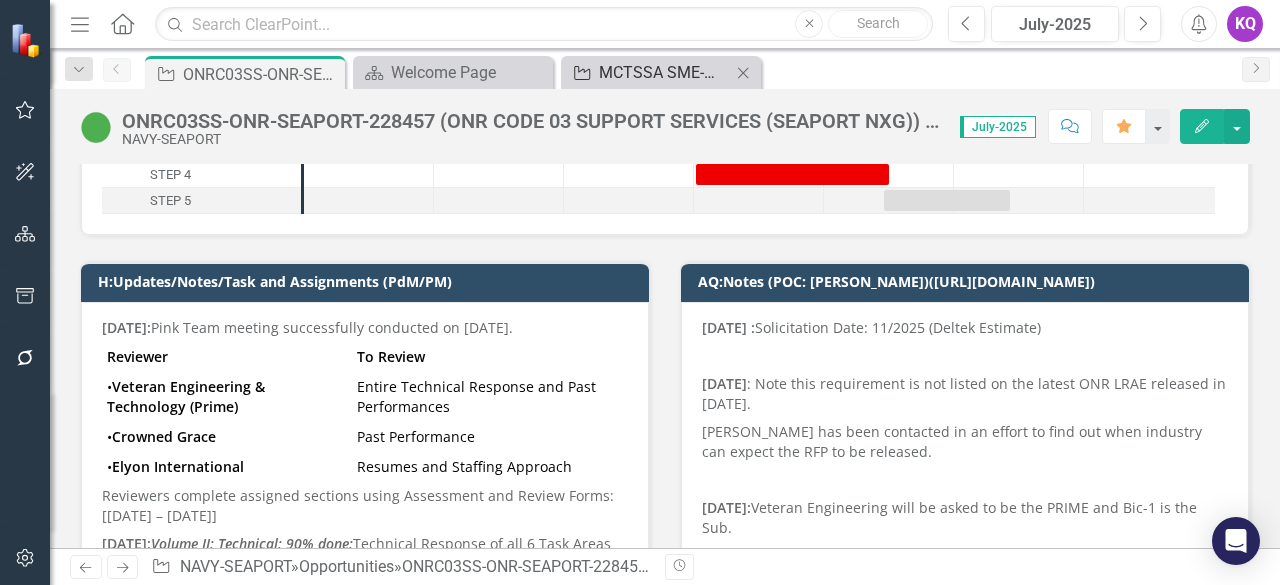 click on "MCTSSA SME-MCSC-241078 (MARINE CORPS TACTICAL SYSTEMS SUPPORT ACTIVITY SUBJECT MATTER EXPERTS)" at bounding box center [665, 72] 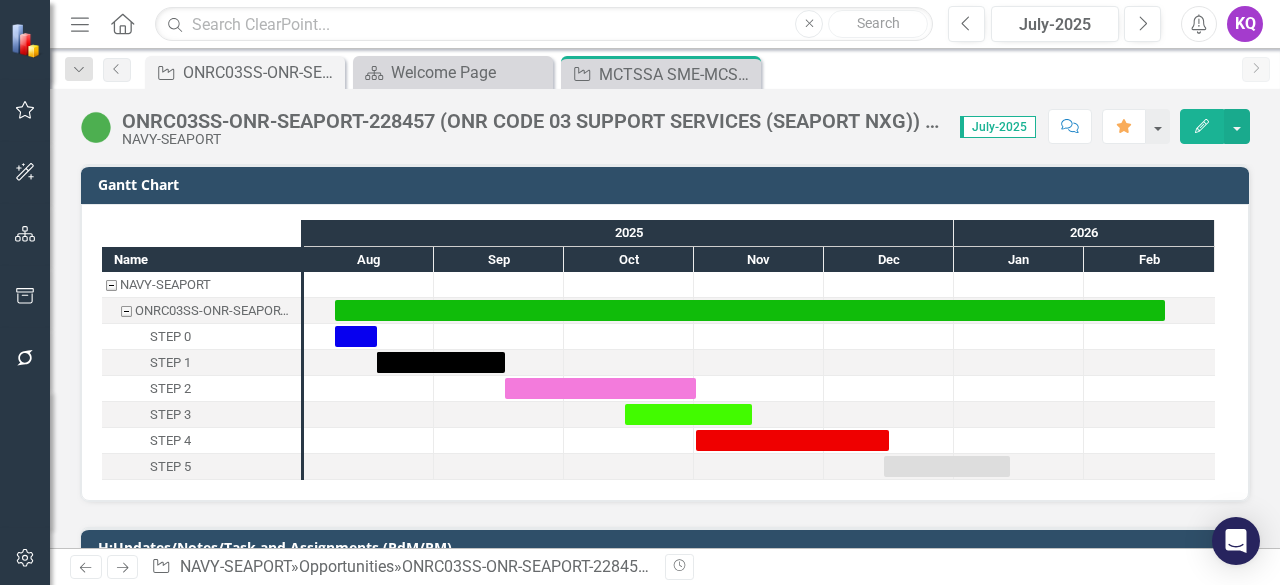 checkbox on "true" 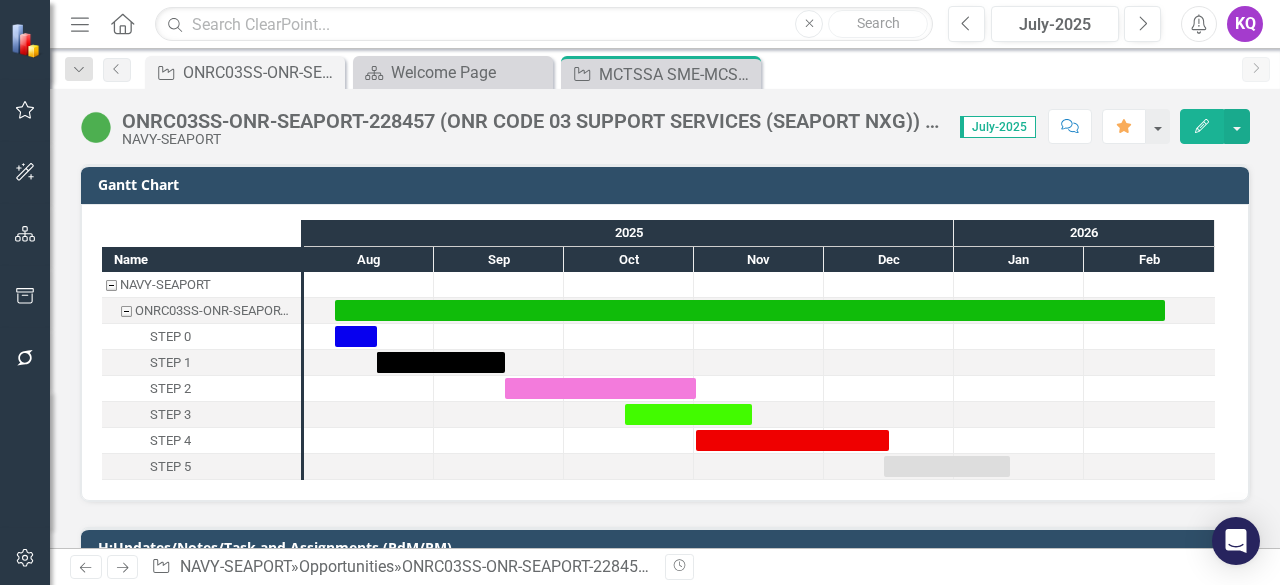 checkbox on "true" 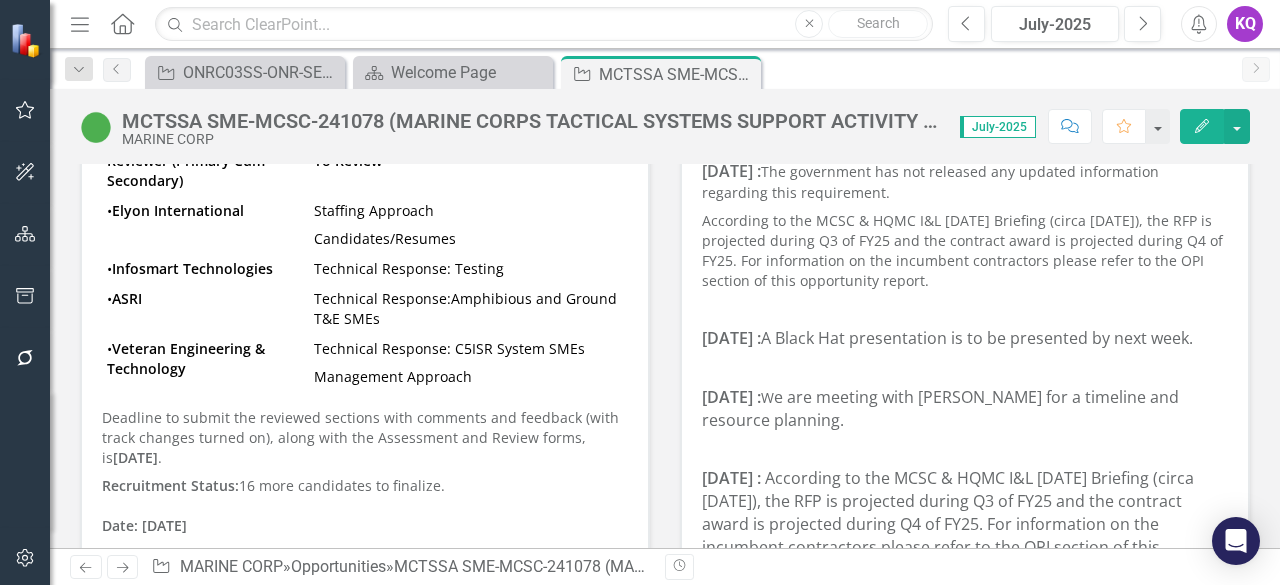 scroll, scrollTop: 280, scrollLeft: 0, axis: vertical 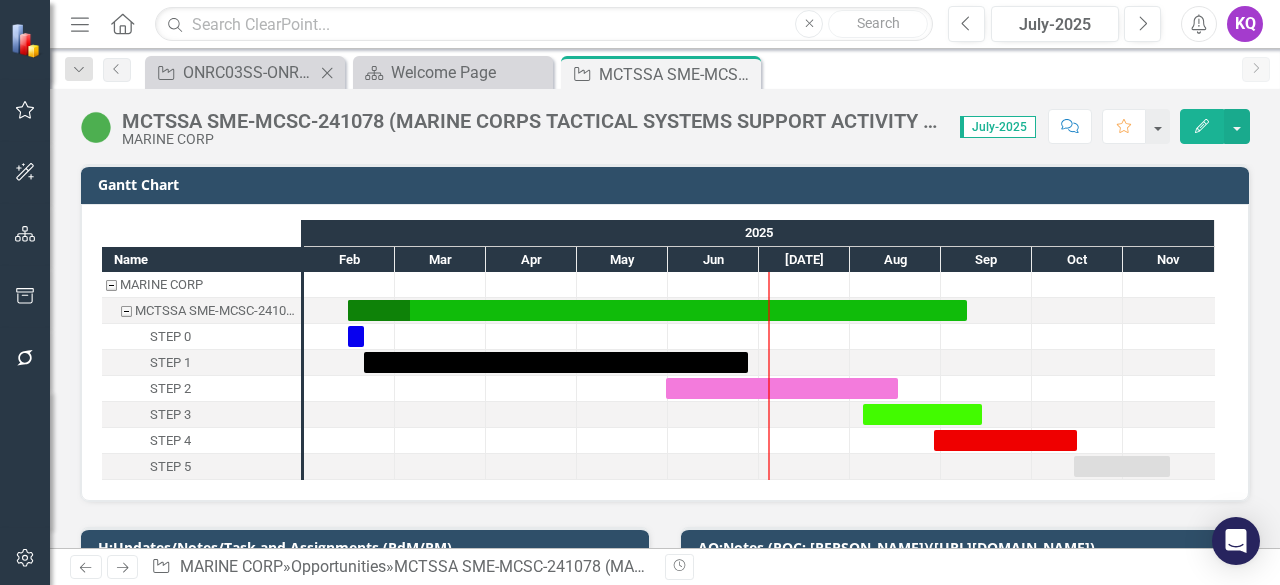 click on "Opportunity ONRC03SS-ONR-SEAPORT-228457 (ONR CODE 03 SUPPORT SERVICES (SEAPORT NXG)) - January Close" at bounding box center (245, 72) 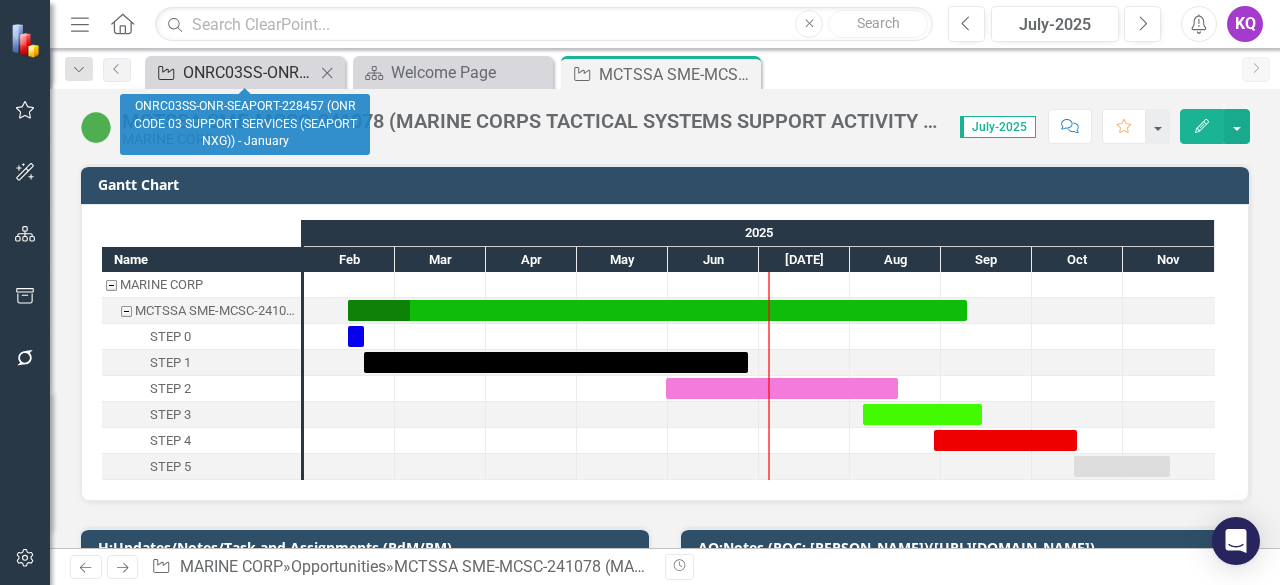 click on "ONRC03SS-ONR-SEAPORT-228457 (ONR CODE 03 SUPPORT SERVICES (SEAPORT NXG)) - January" at bounding box center (249, 72) 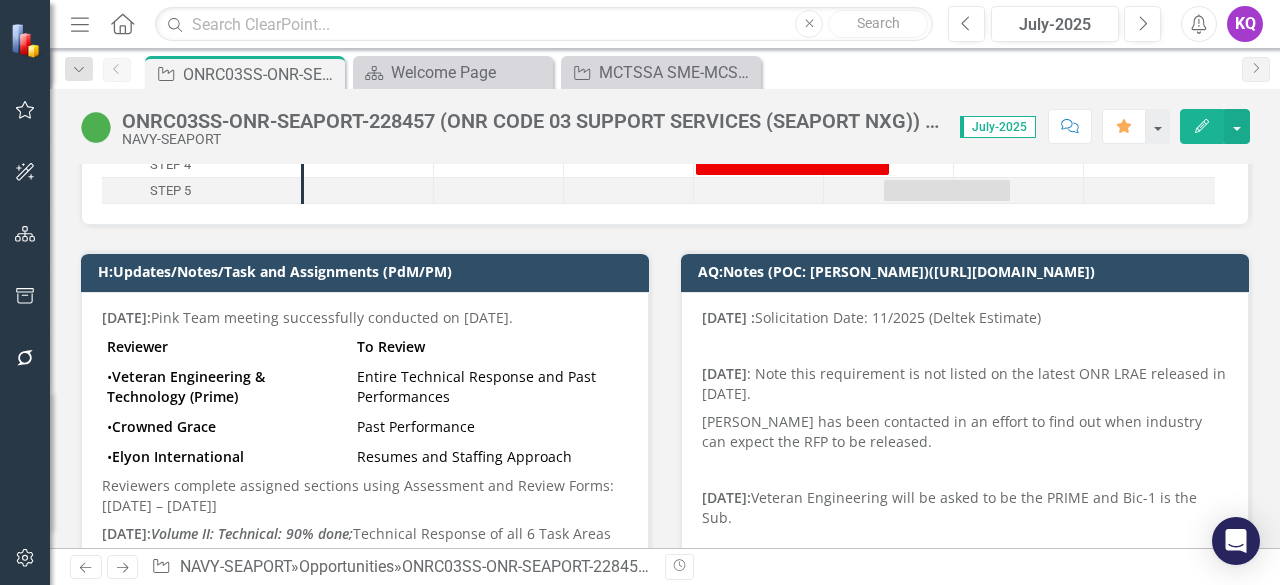 scroll, scrollTop: 266, scrollLeft: 0, axis: vertical 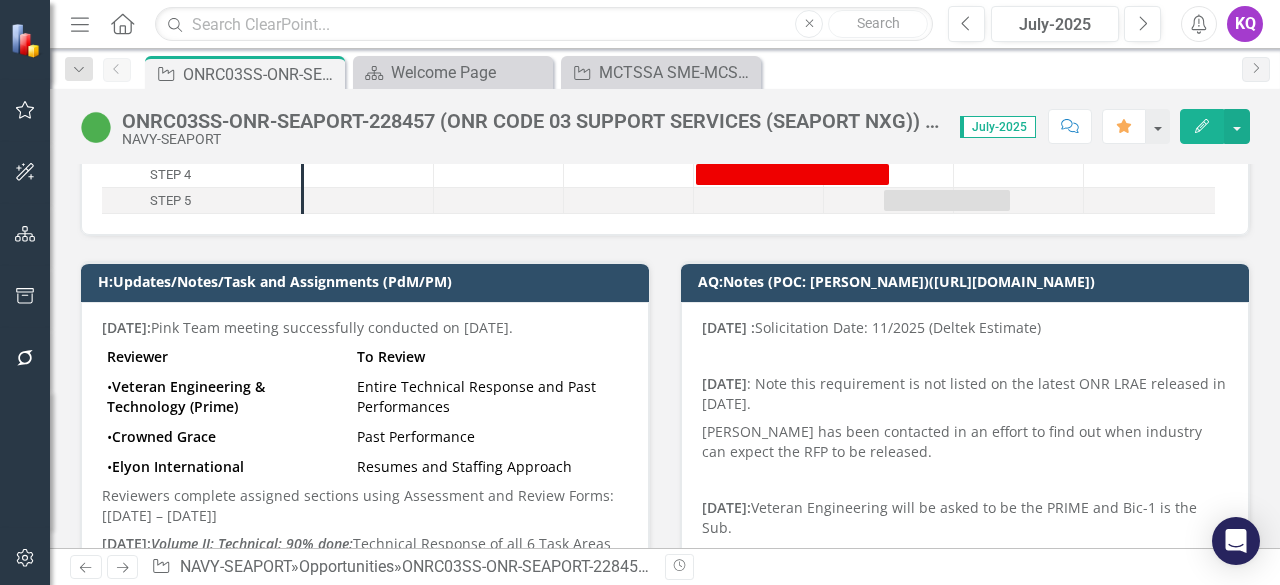 click on "Reviewers complete assigned sections using Assessment and Review Forms: [[DATE] – [DATE]]" at bounding box center [365, 506] 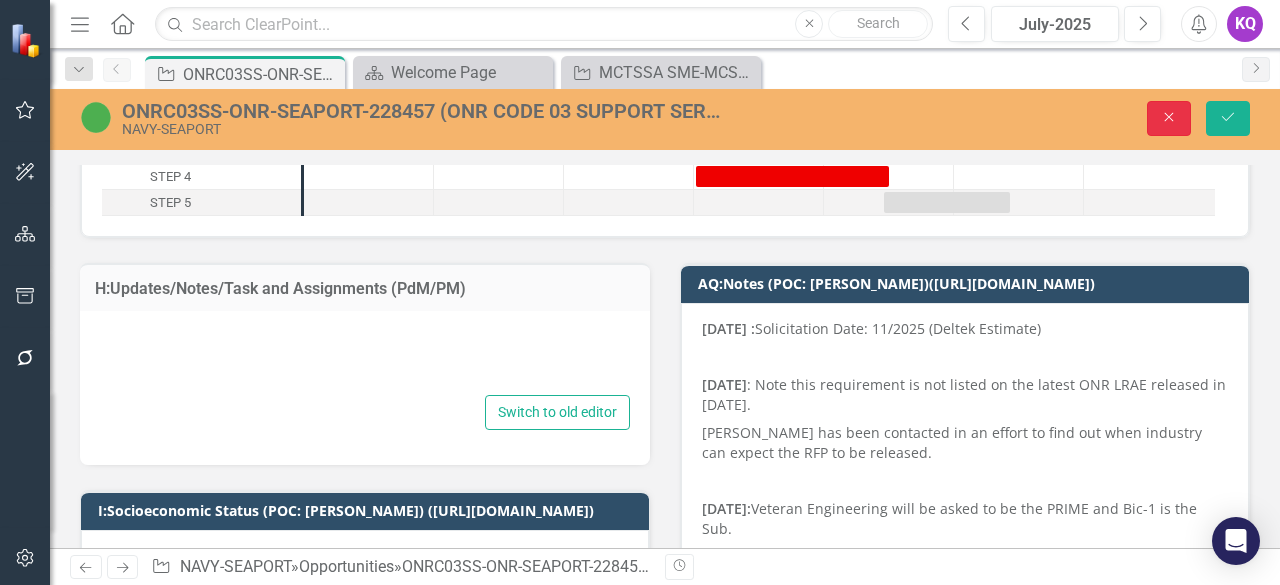 click on "Close" at bounding box center [1169, 118] 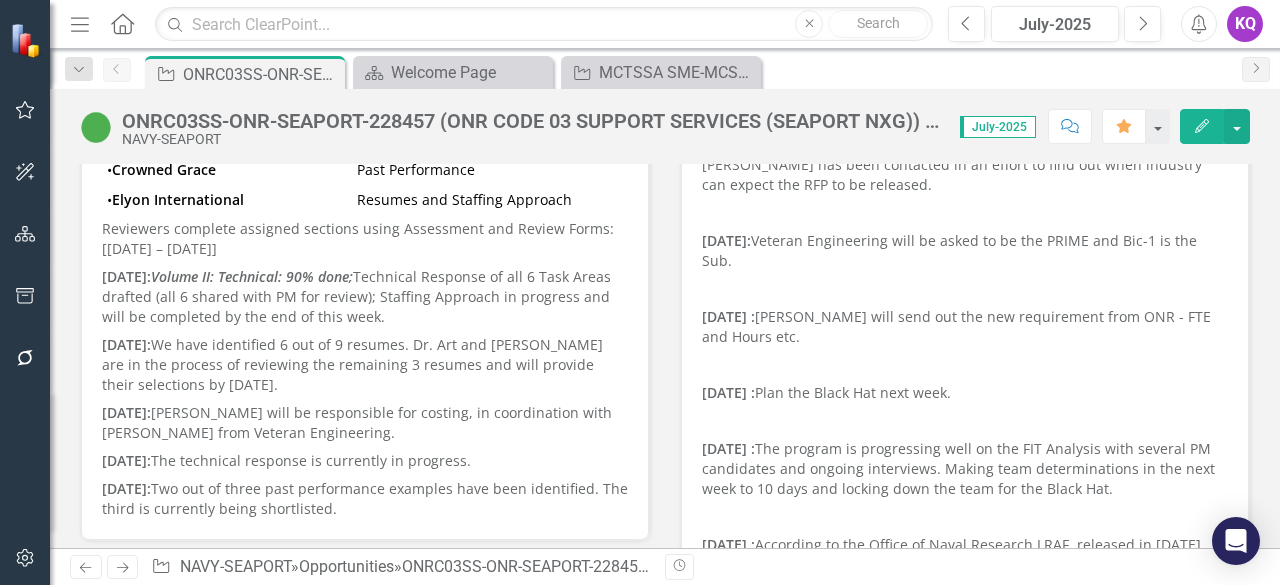 scroll, scrollTop: 266, scrollLeft: 0, axis: vertical 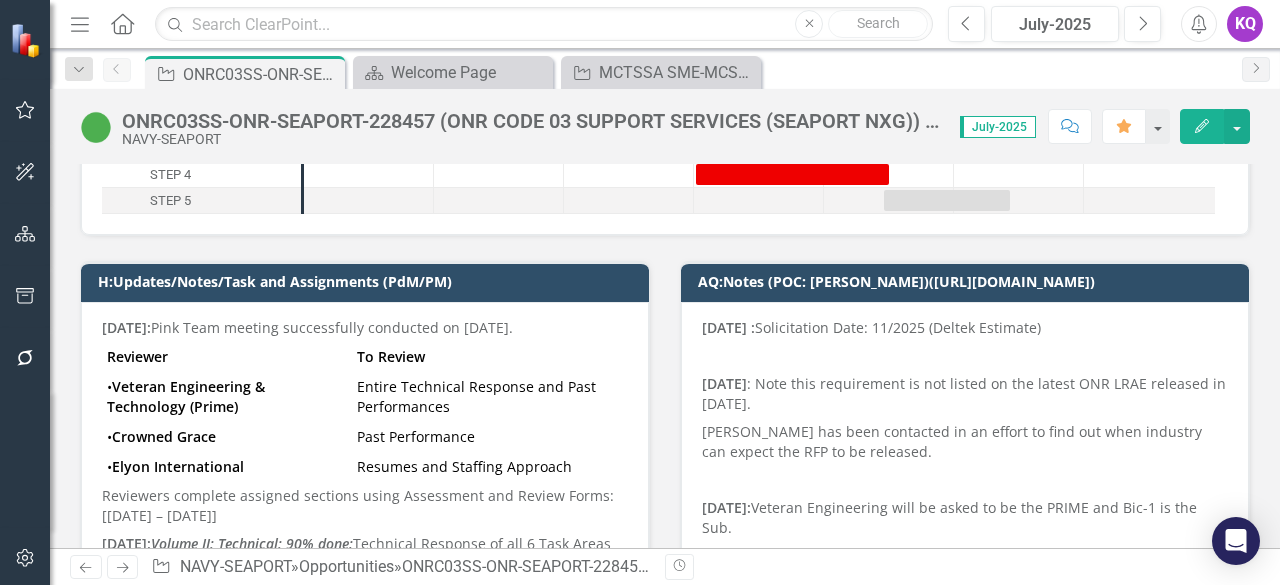 click on "•        Veteran Engineering & Technology (Prime)" at bounding box center [227, 397] 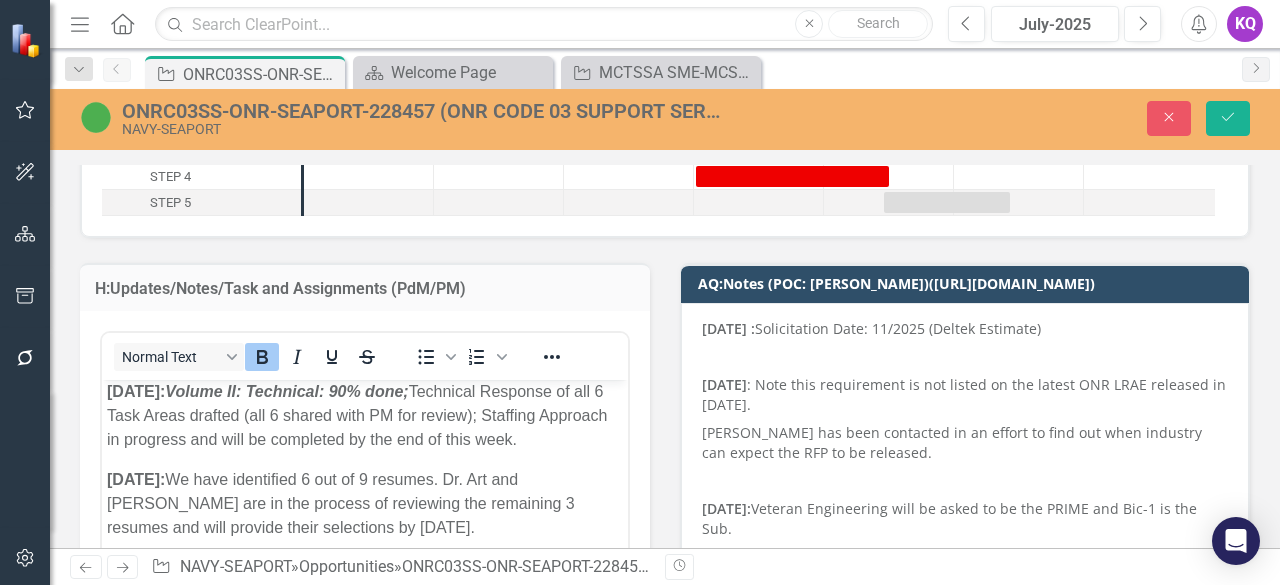 scroll, scrollTop: 320, scrollLeft: 0, axis: vertical 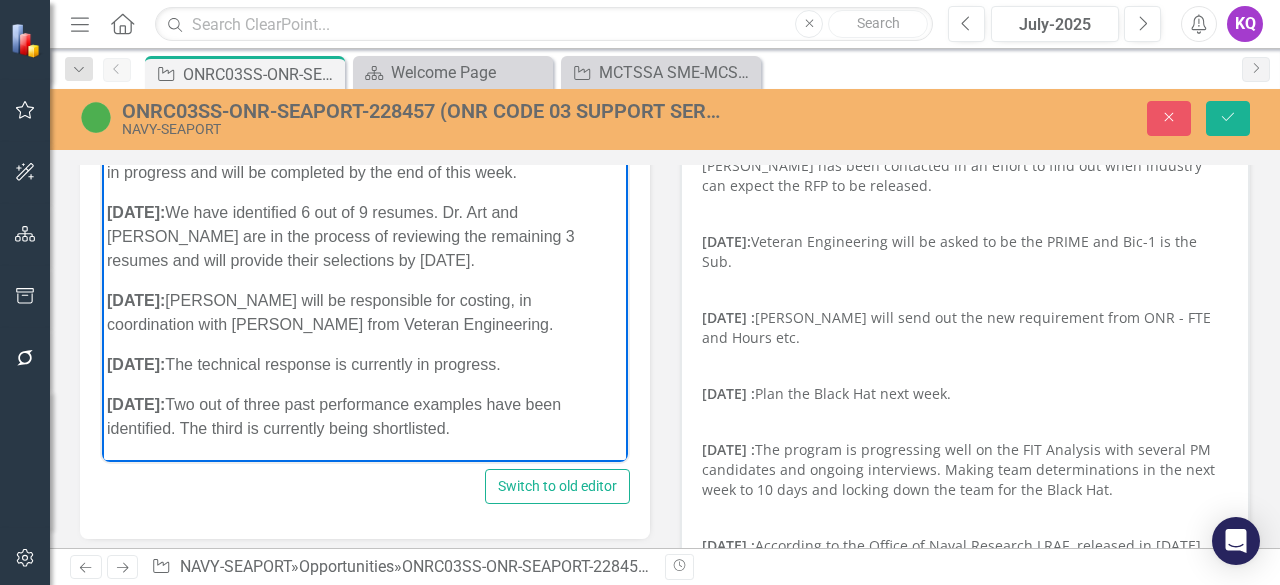 click on "06/27/2025:  The technical response is currently in progress." at bounding box center [365, 365] 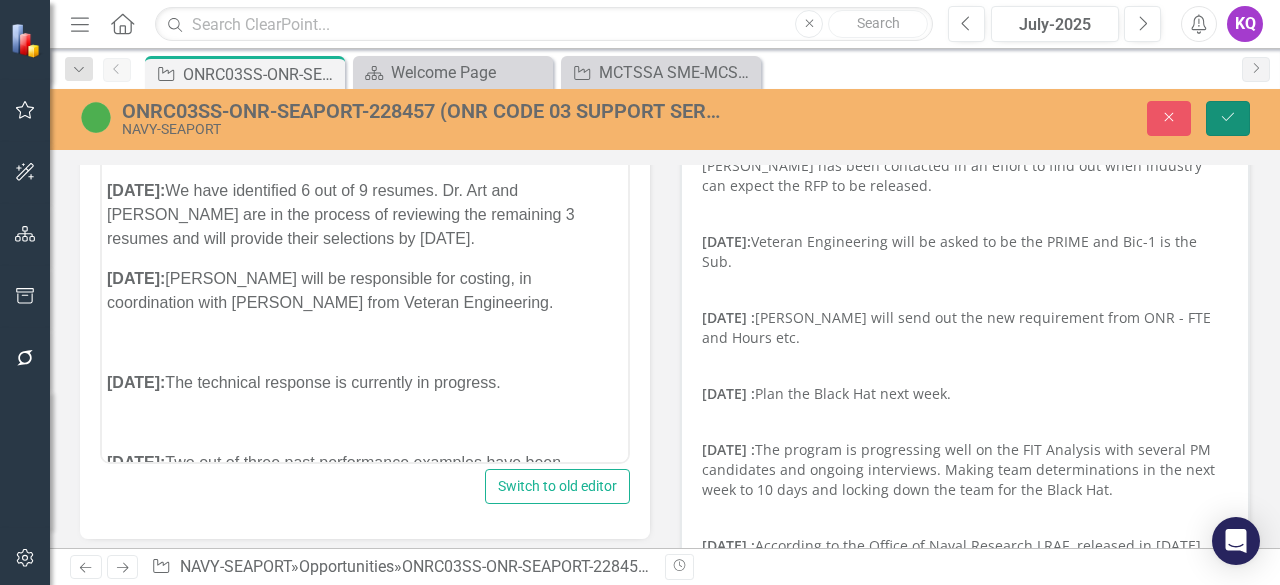 click on "Save" at bounding box center (1228, 118) 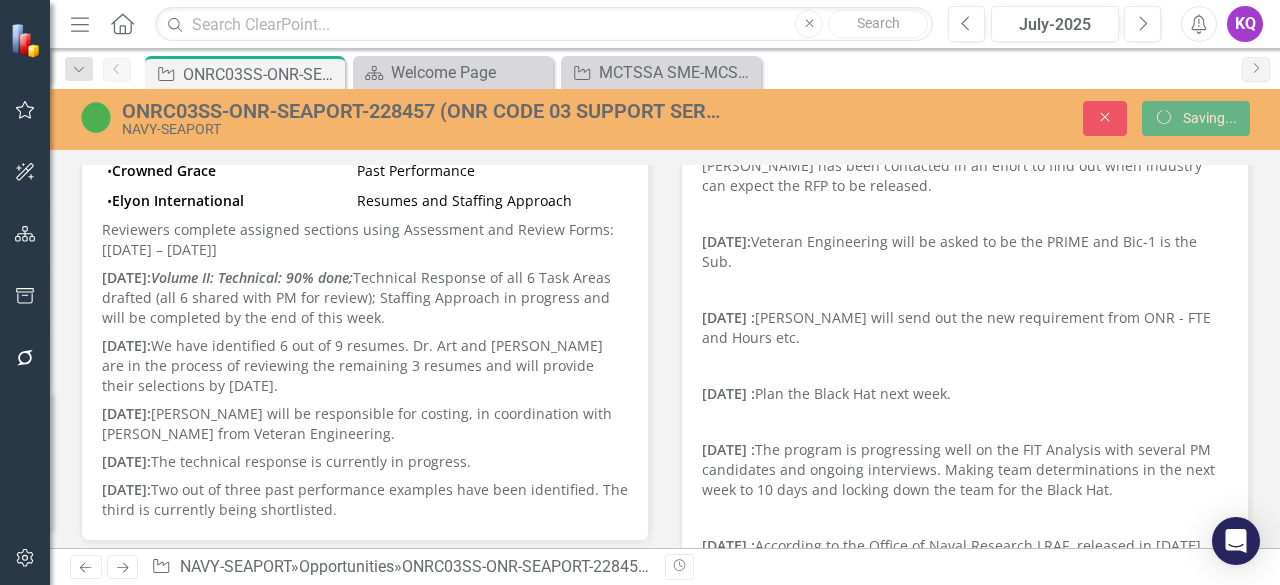 scroll, scrollTop: 524, scrollLeft: 0, axis: vertical 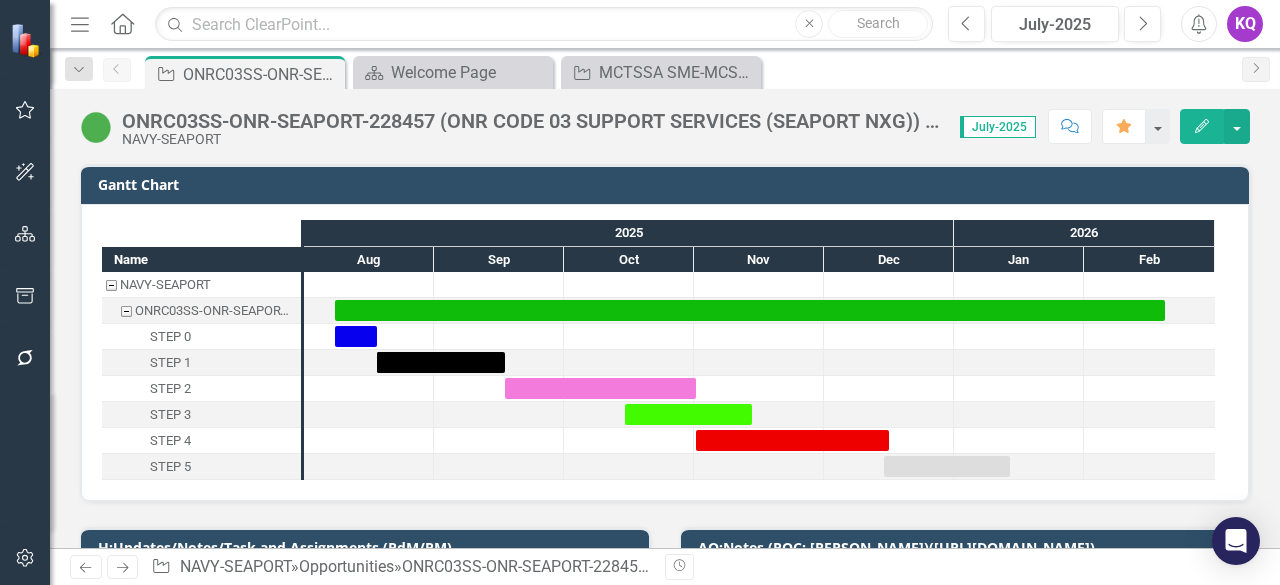 checkbox on "false" 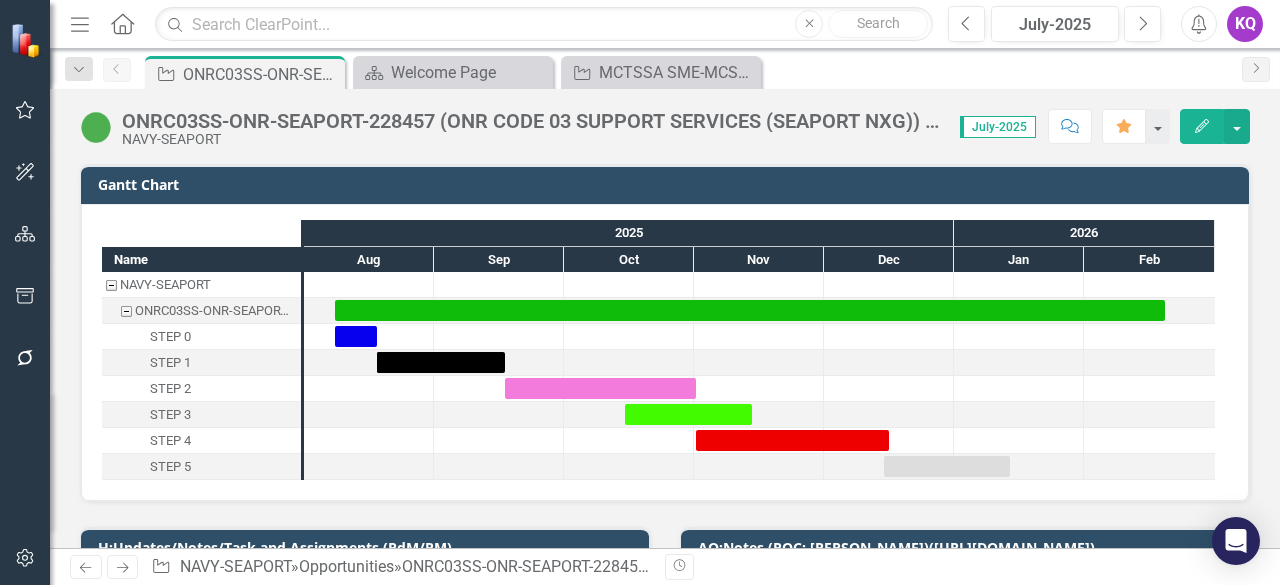 checkbox on "false" 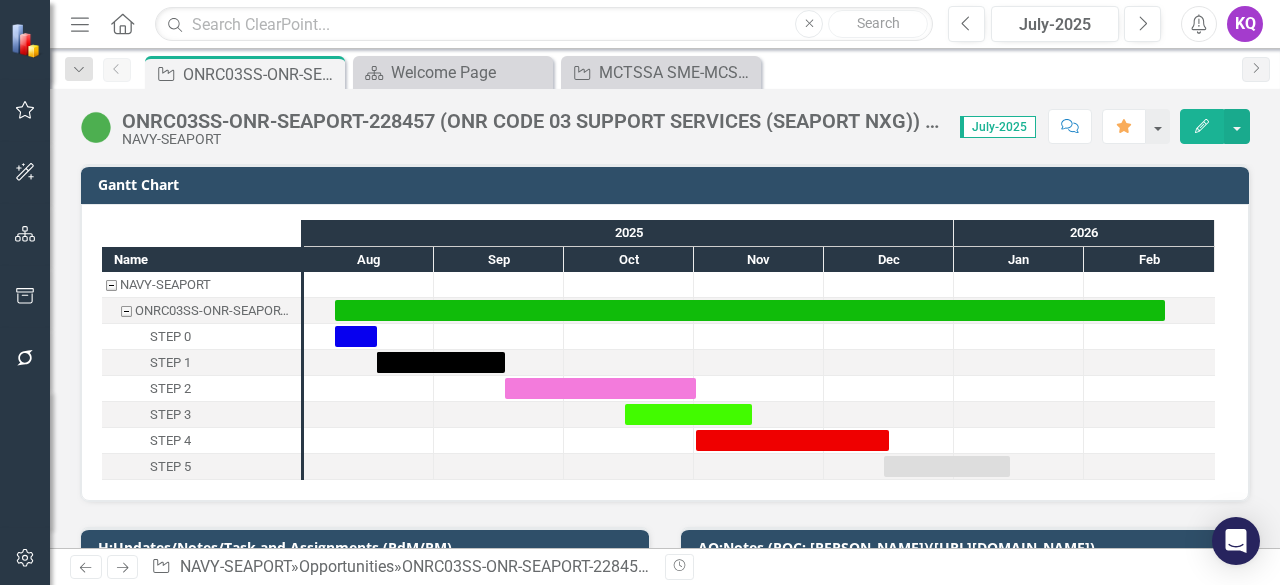 scroll, scrollTop: 533, scrollLeft: 0, axis: vertical 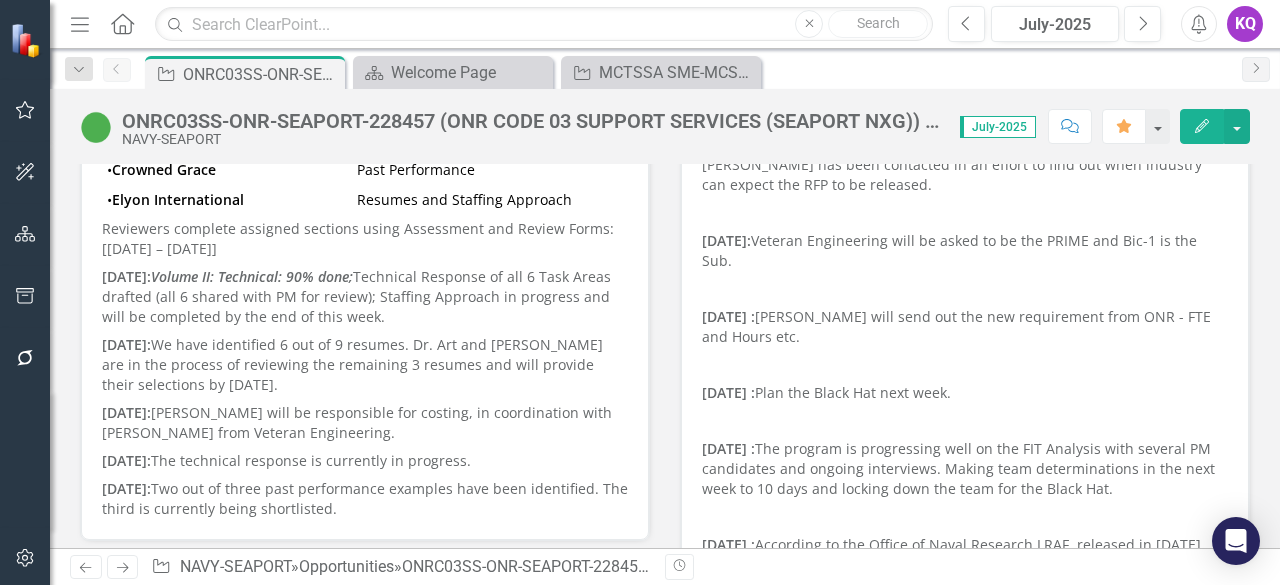 checkbox on "true" 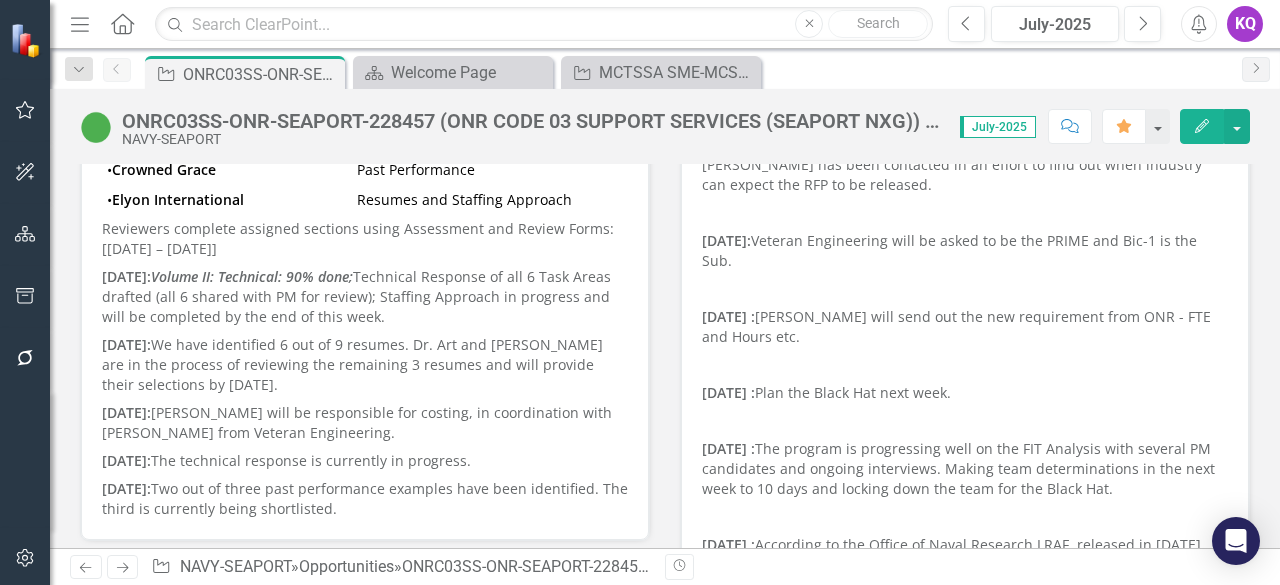 checkbox on "true" 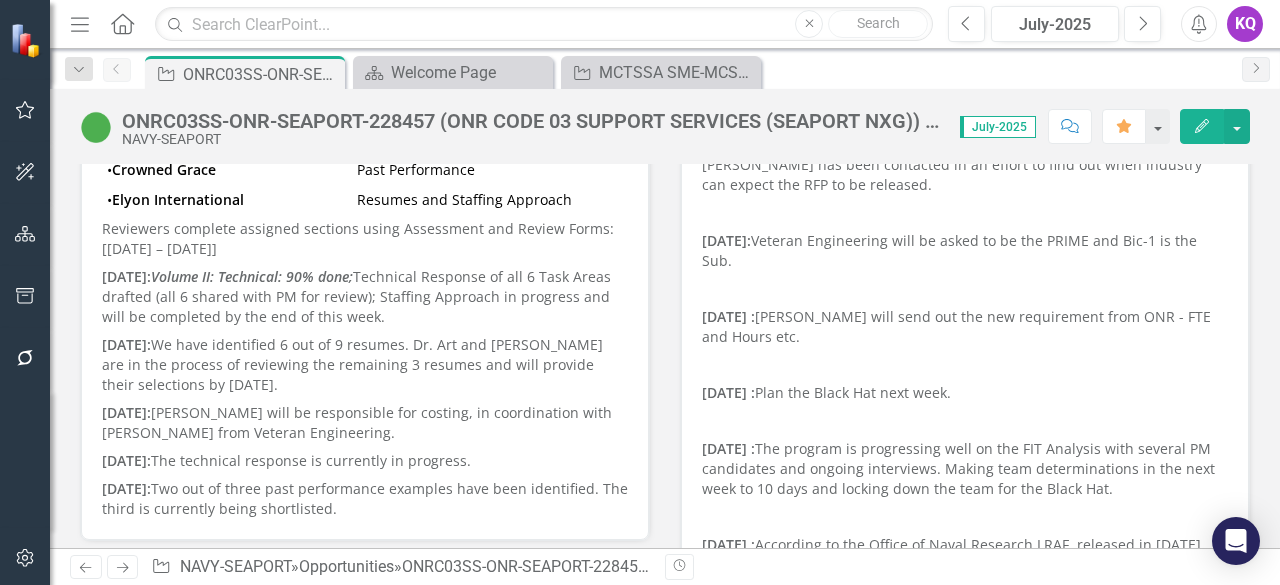 scroll, scrollTop: 800, scrollLeft: 0, axis: vertical 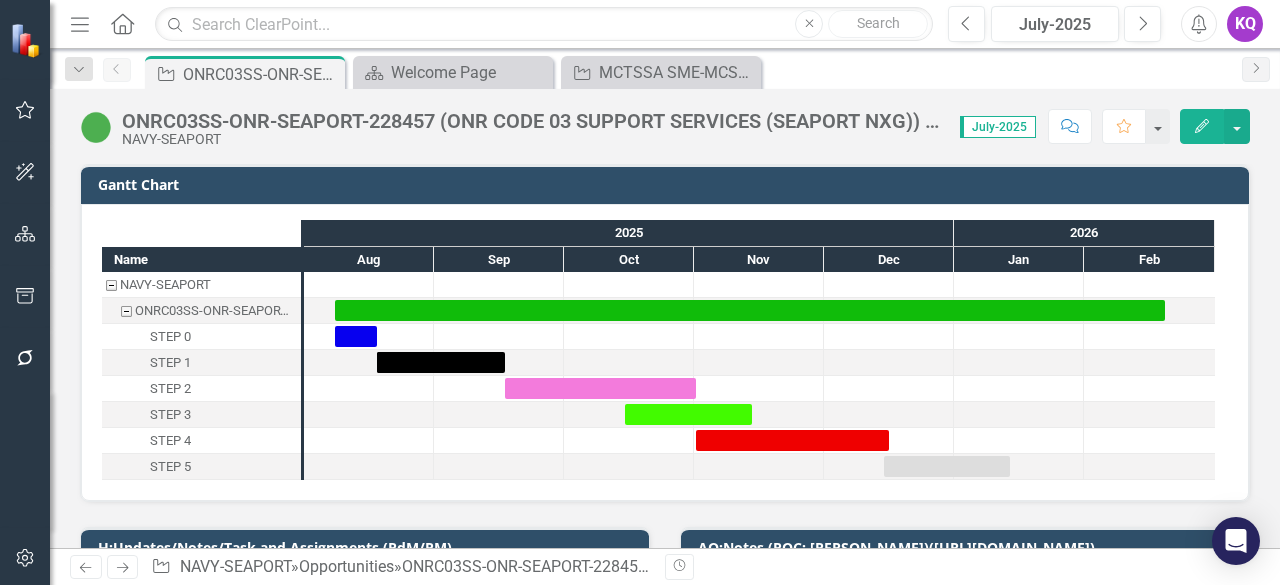 checkbox on "true" 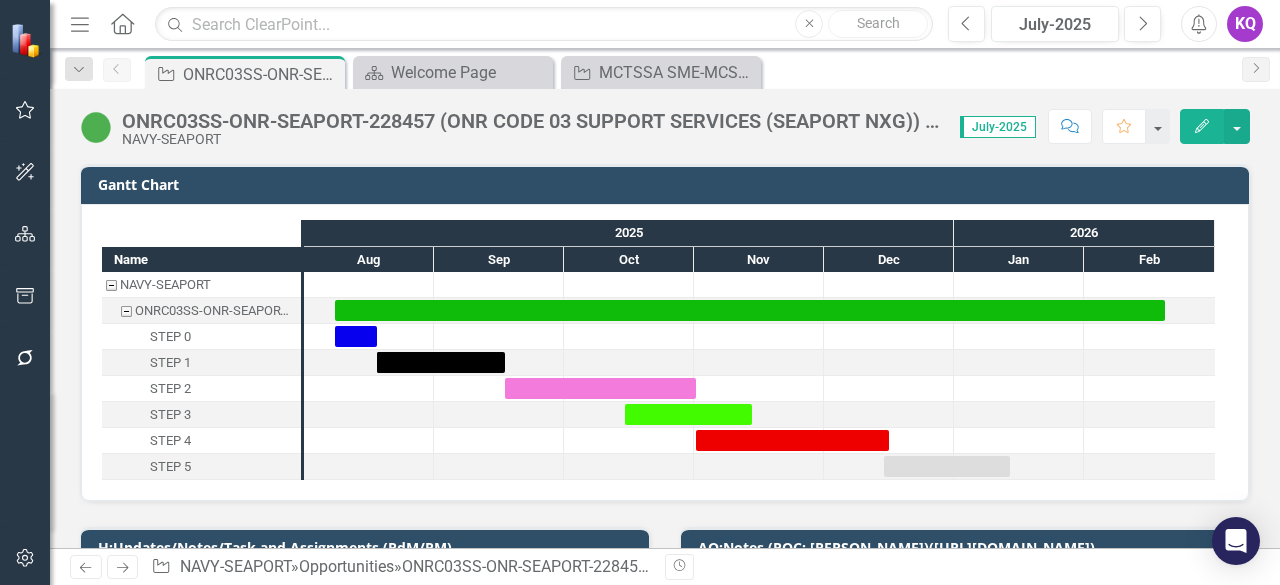 checkbox on "true" 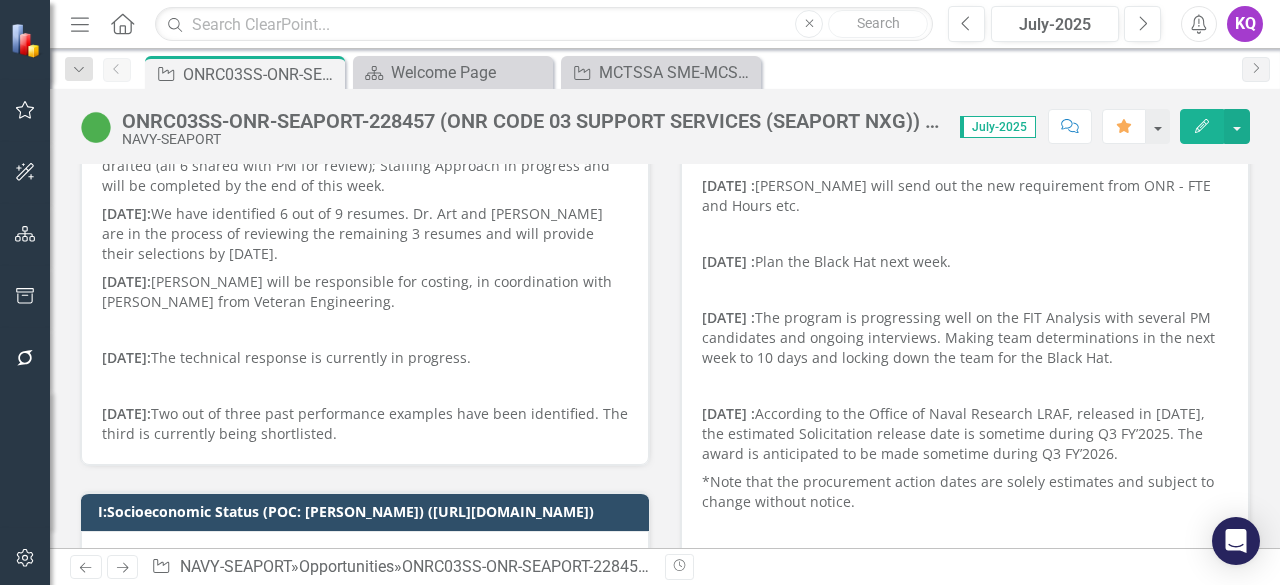 scroll, scrollTop: 670, scrollLeft: 0, axis: vertical 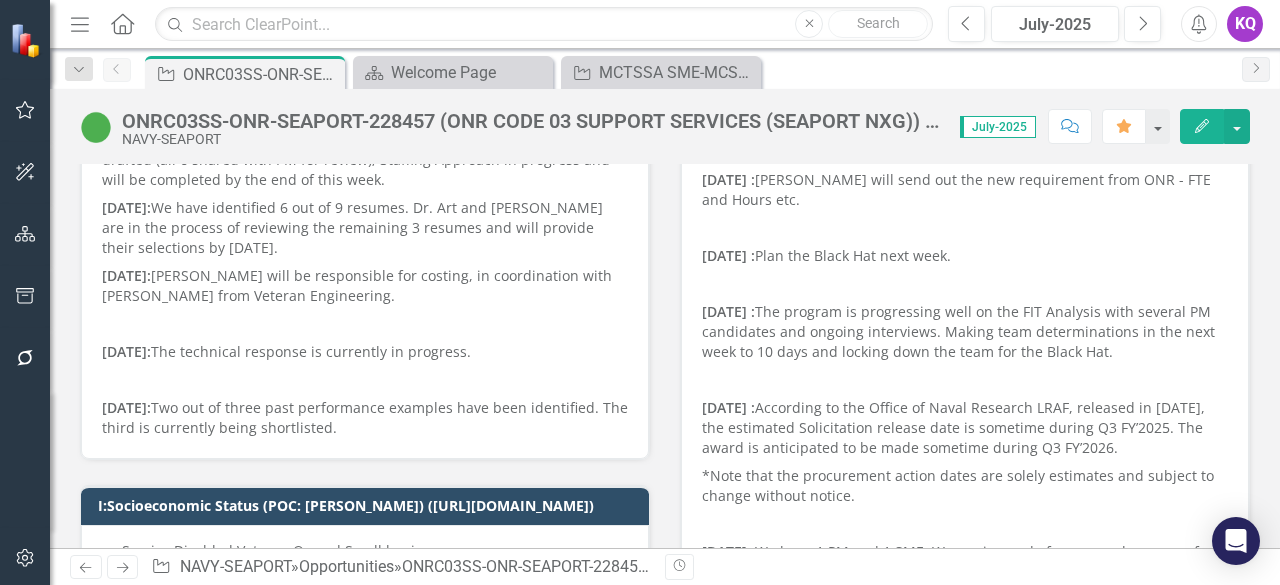click at bounding box center [365, 324] 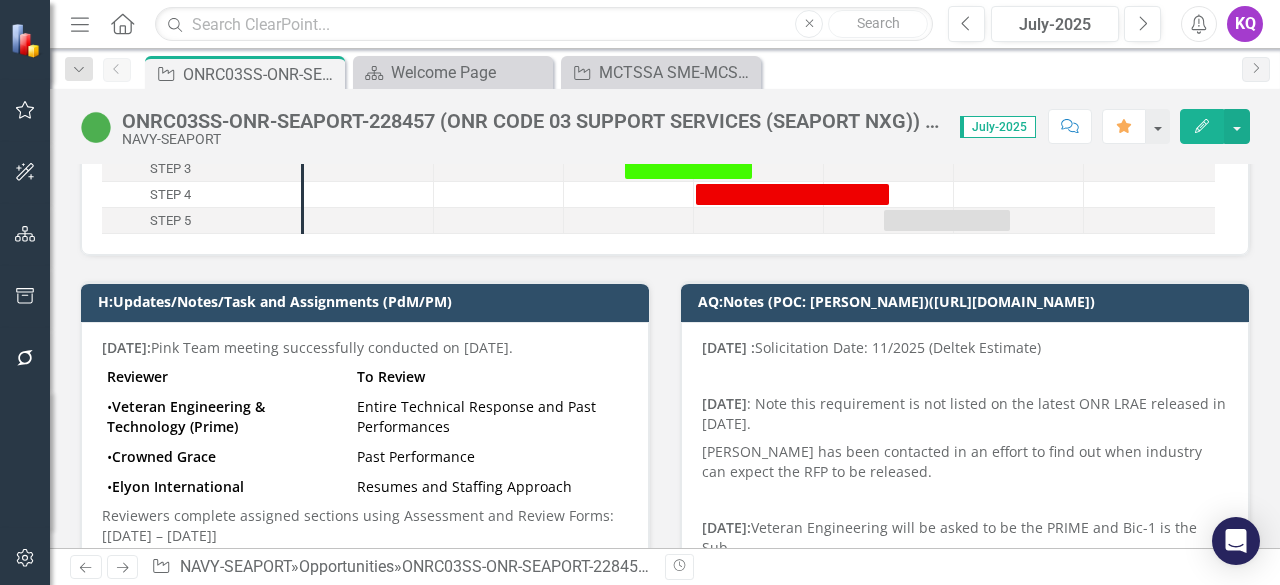 scroll, scrollTop: 137, scrollLeft: 0, axis: vertical 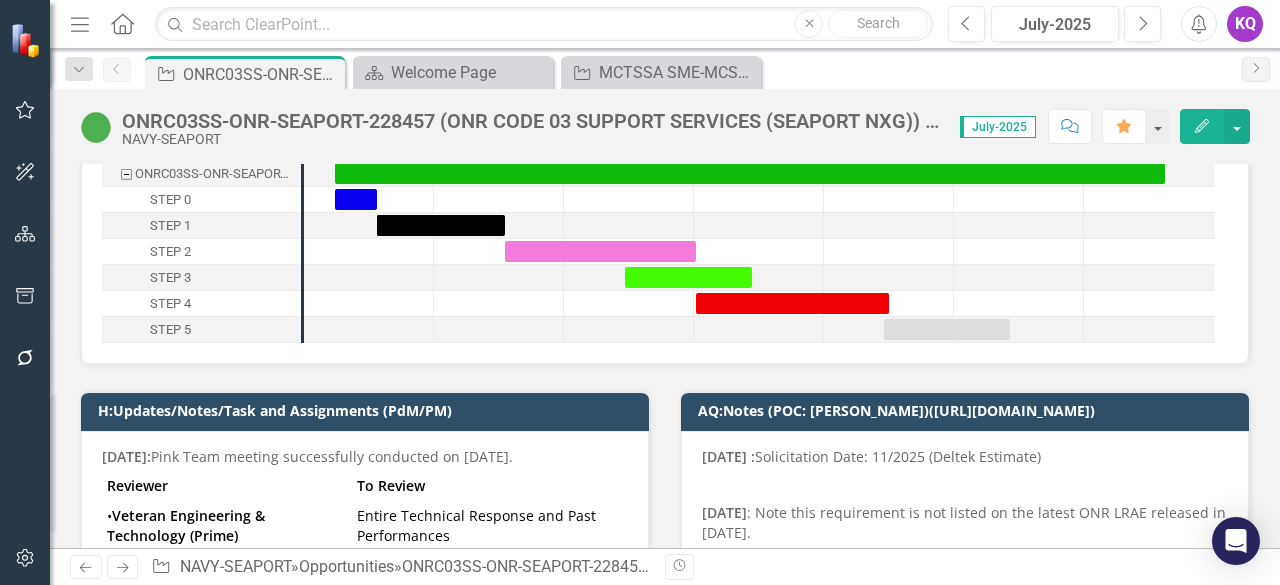 click on "To Review" at bounding box center [391, 485] 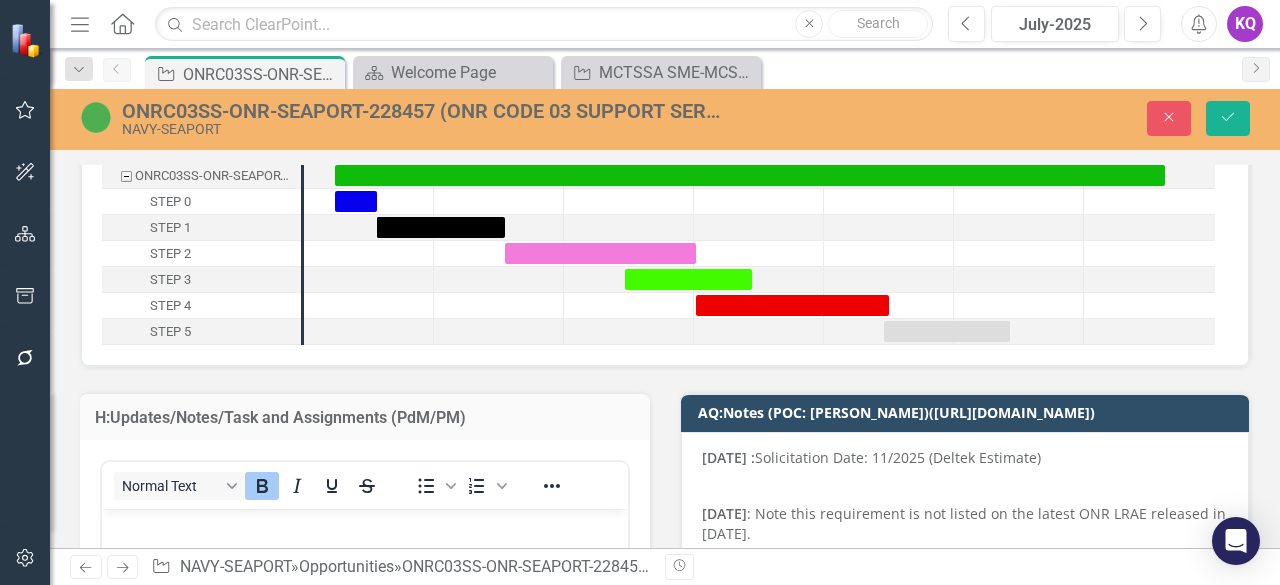 scroll, scrollTop: 404, scrollLeft: 0, axis: vertical 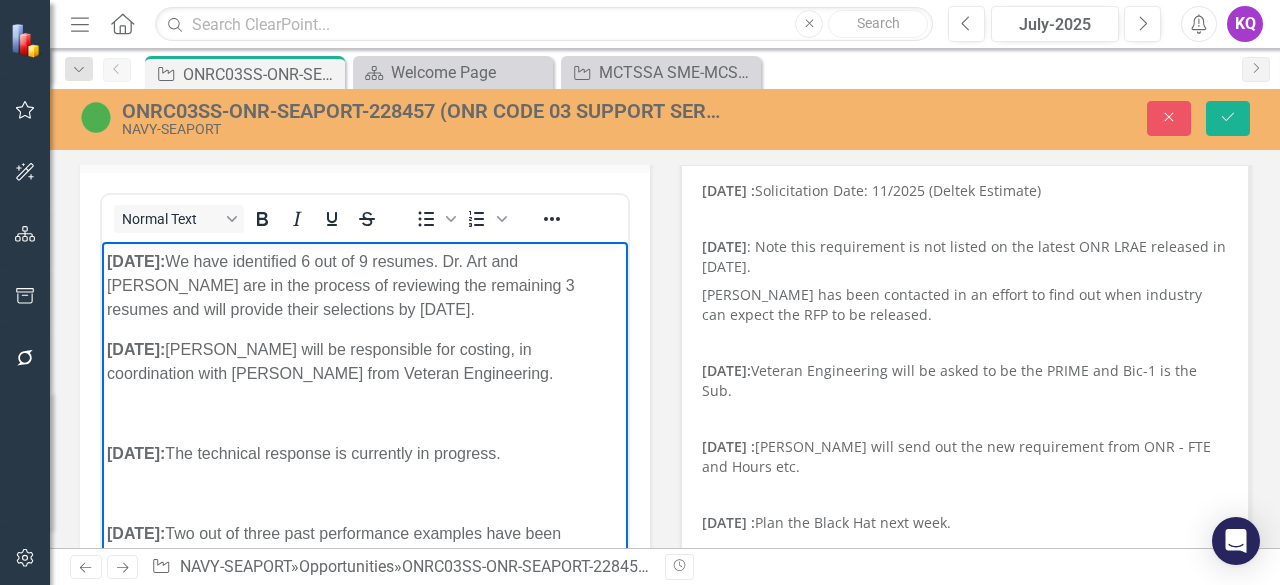 click on "[DATE]:  We have identified 6 out of 9 resumes. Dr. Art and [PERSON_NAME] are in the process of reviewing the remaining 3 resumes and will provide their selections by [DATE]." at bounding box center (365, 286) 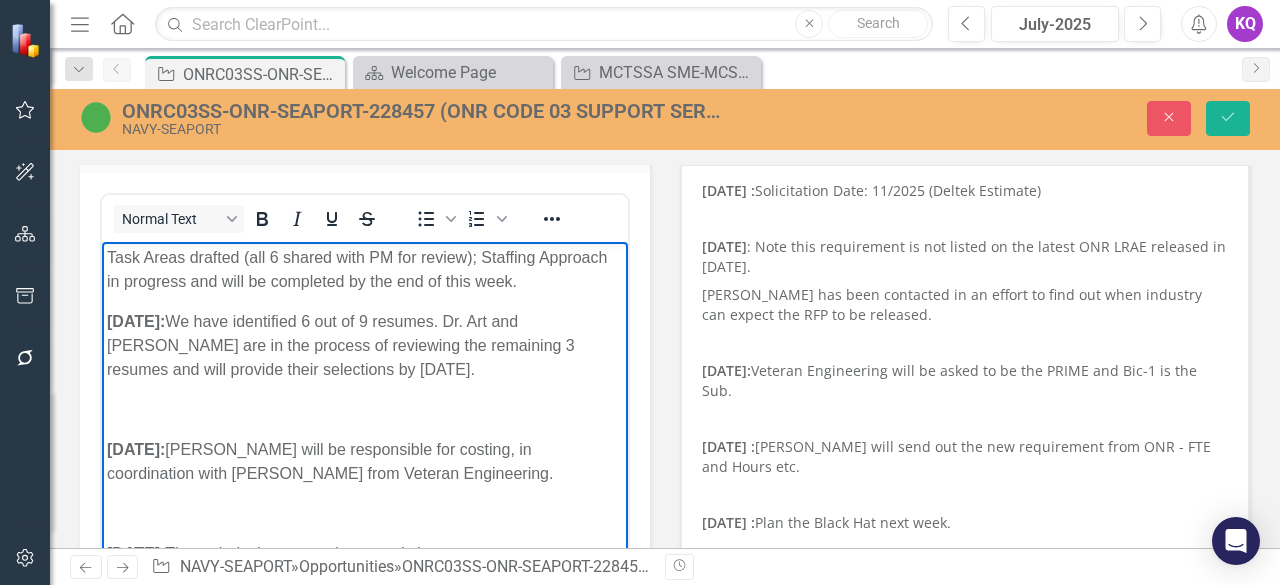 scroll, scrollTop: 308, scrollLeft: 0, axis: vertical 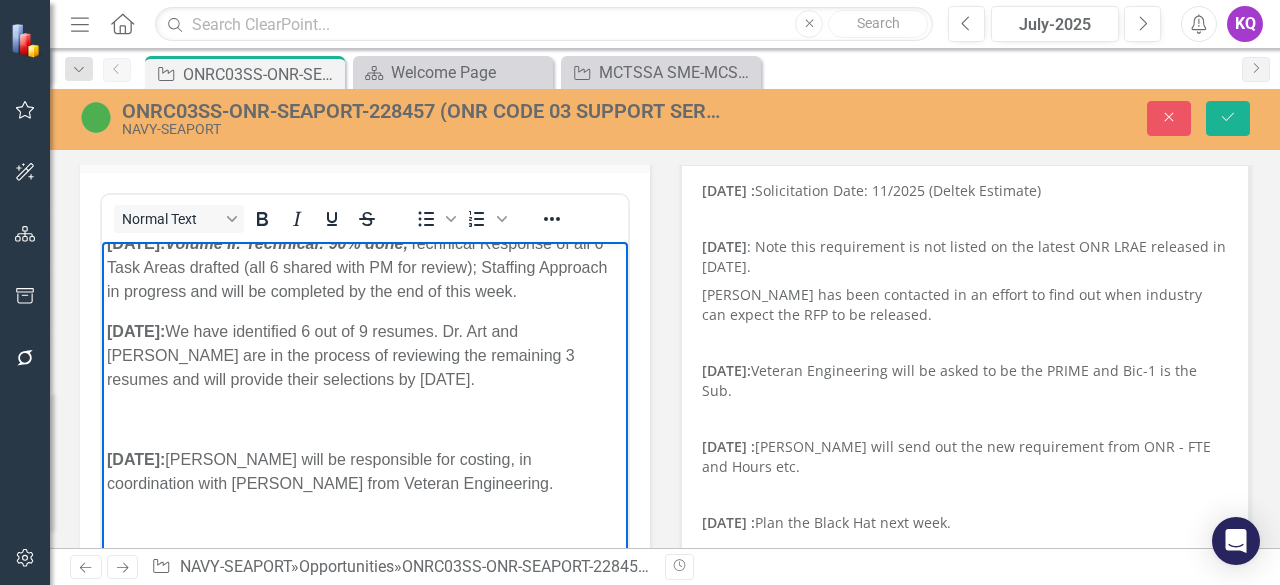 click on "[DATE]:  Pink Team meeting successfully conducted on [DATE]. Reviewer  To Review •        Veteran Engineering & Technology (Prime)  Entire Technical Response and Past Performances •        Crowned Grace Past Performance •        Elyon International Resumes and Staffing Approach Reviewers complete assigned sections using Assessment and Review Forms: [[DATE] – [DATE]] [DATE]:  Volume II: Technical: 90% done;  Technical Response of all 6 Task Areas drafted (all 6 shared with PM for review); Staffing Approach in progress and will be completed by the end of this week. [DATE]:  We have identified 6 out of 9 resumes. Dr. Art and [PERSON_NAME] are in the process of reviewing the remaining 3 resumes and will provide their selections by [DATE]. [DATE]:  [PERSON_NAME] will be responsible for costing, in coordination with [PERSON_NAME] from Veteran Engineering. [DATE]:  The technical response is currently in progress. [DATE]:" at bounding box center [365, 317] 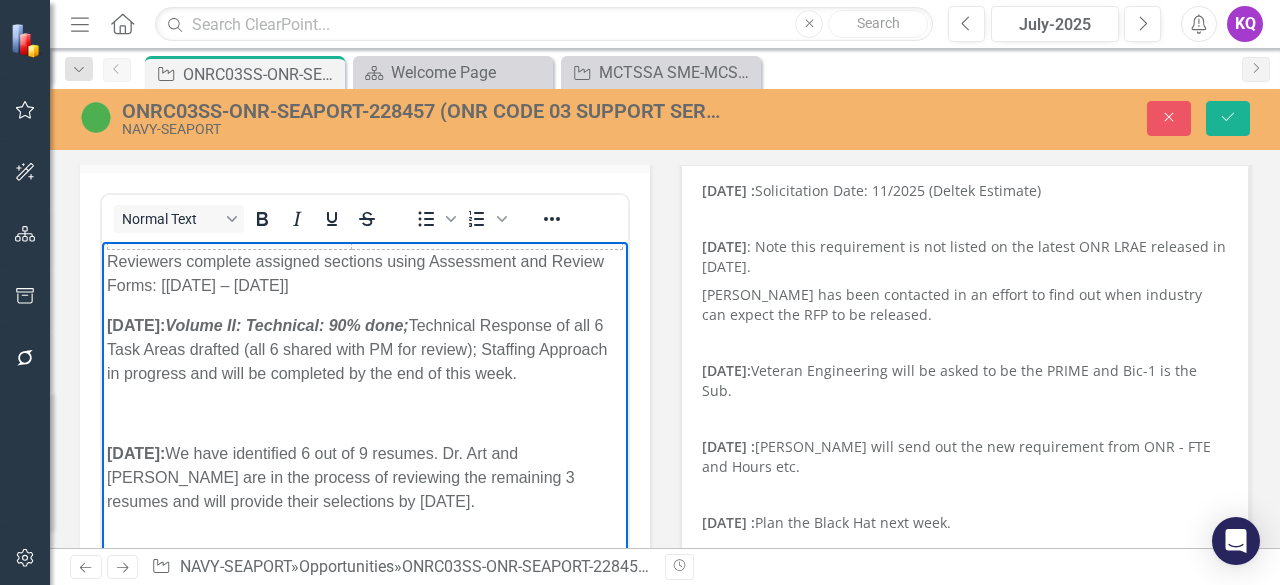scroll, scrollTop: 222, scrollLeft: 0, axis: vertical 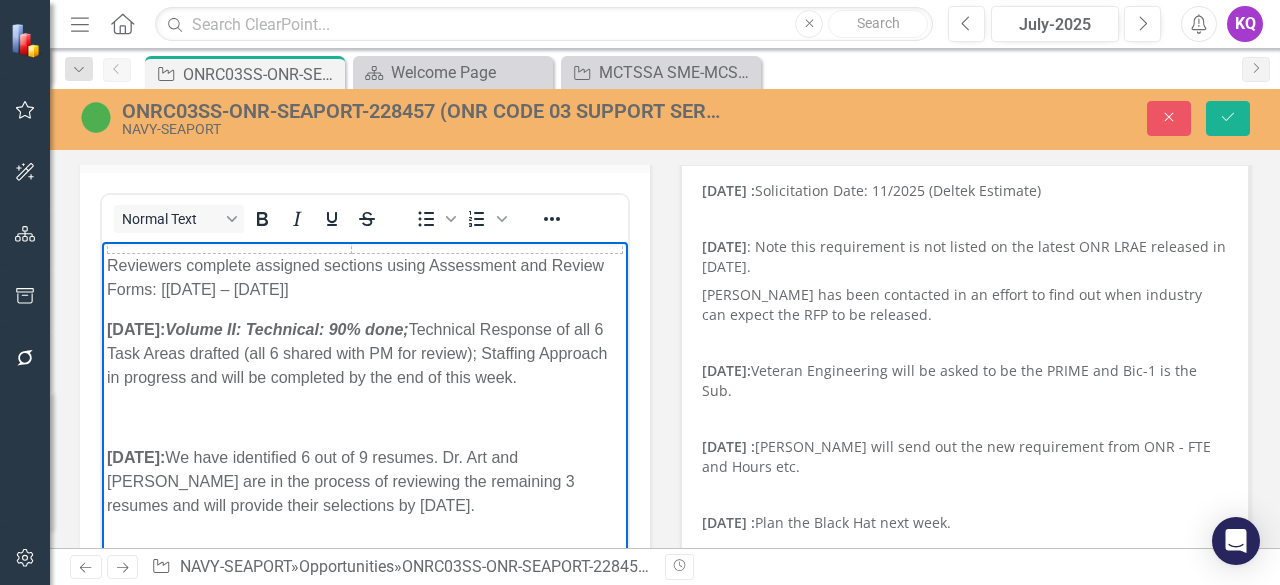 click on "Reviewers complete assigned sections using Assessment and Review Forms: [[DATE] – [DATE]]" at bounding box center [365, 278] 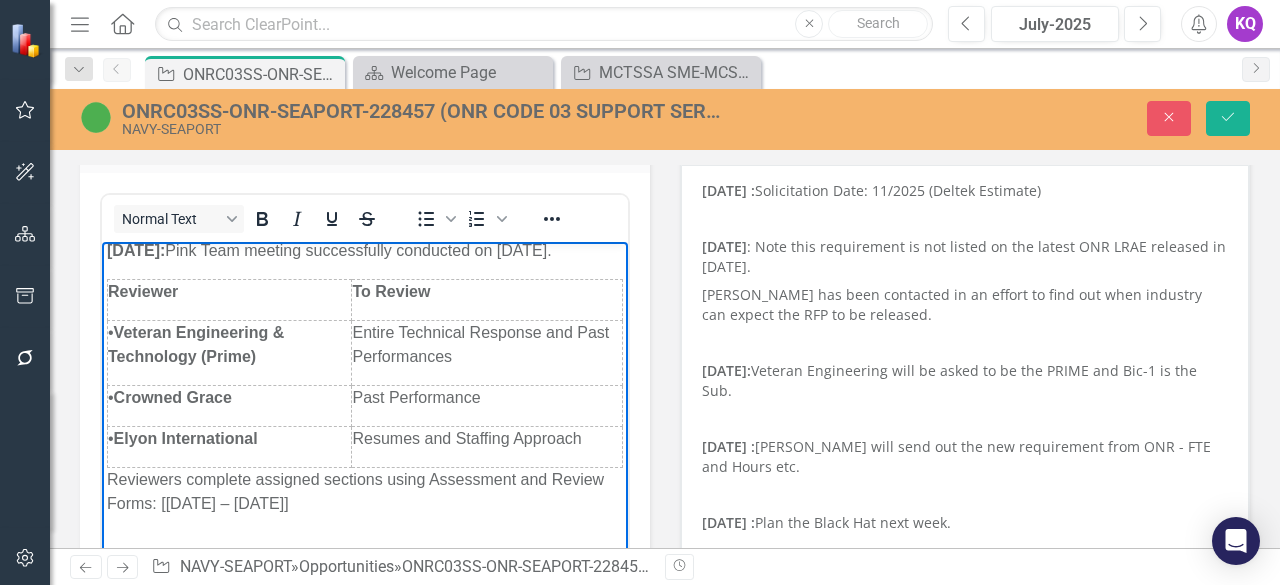 scroll, scrollTop: 0, scrollLeft: 0, axis: both 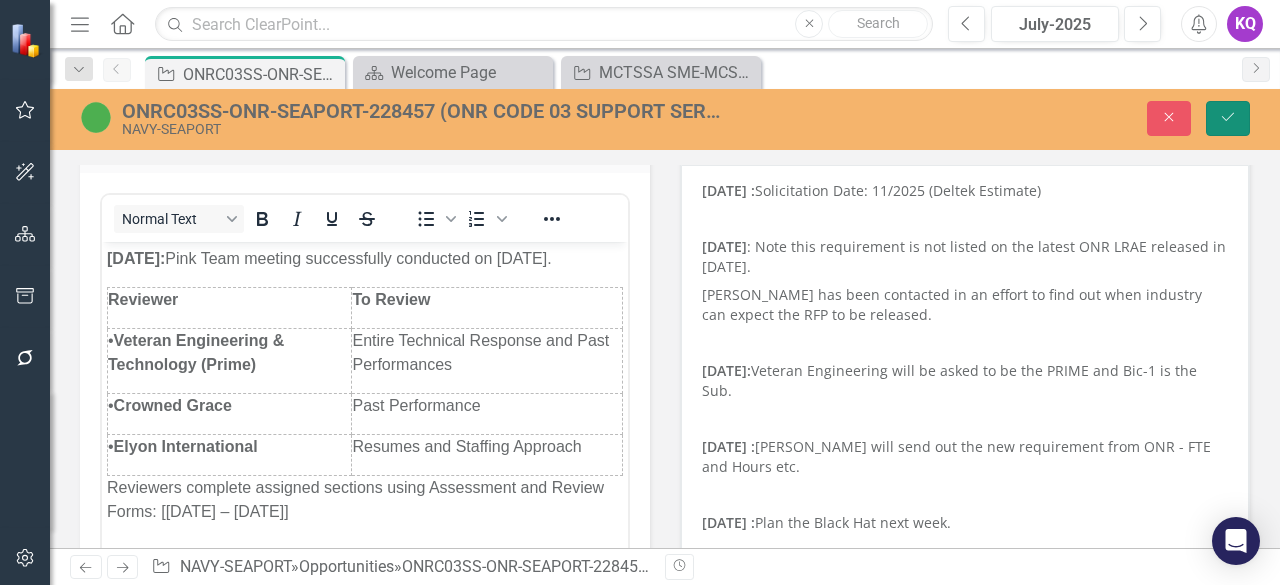 click on "Save" at bounding box center (1228, 118) 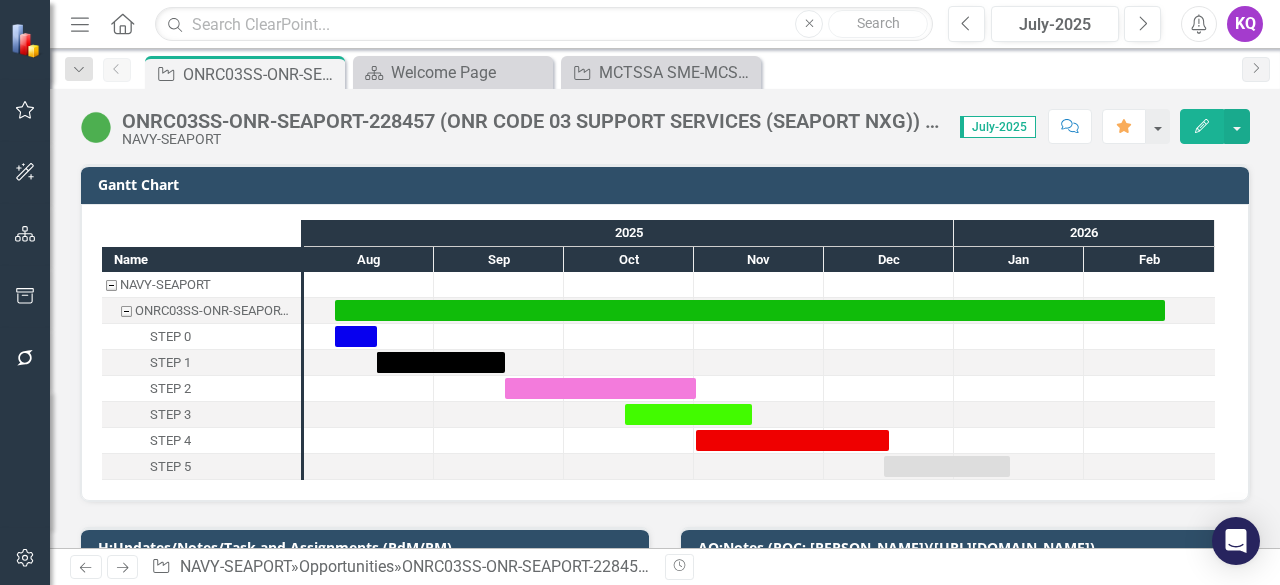 checkbox on "false" 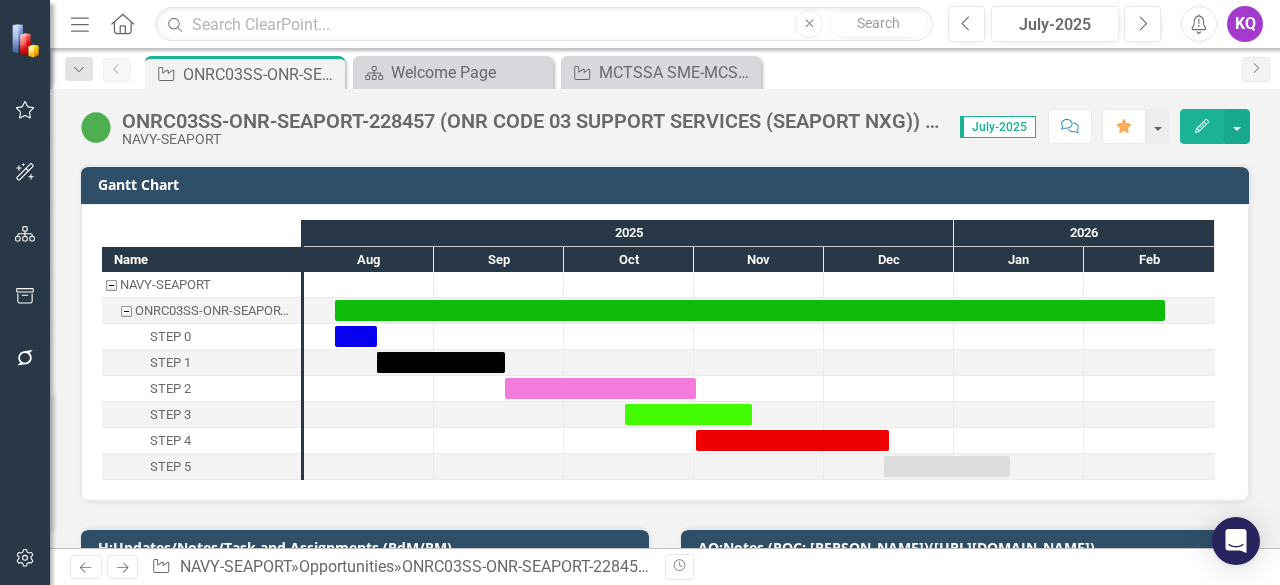 checkbox on "false" 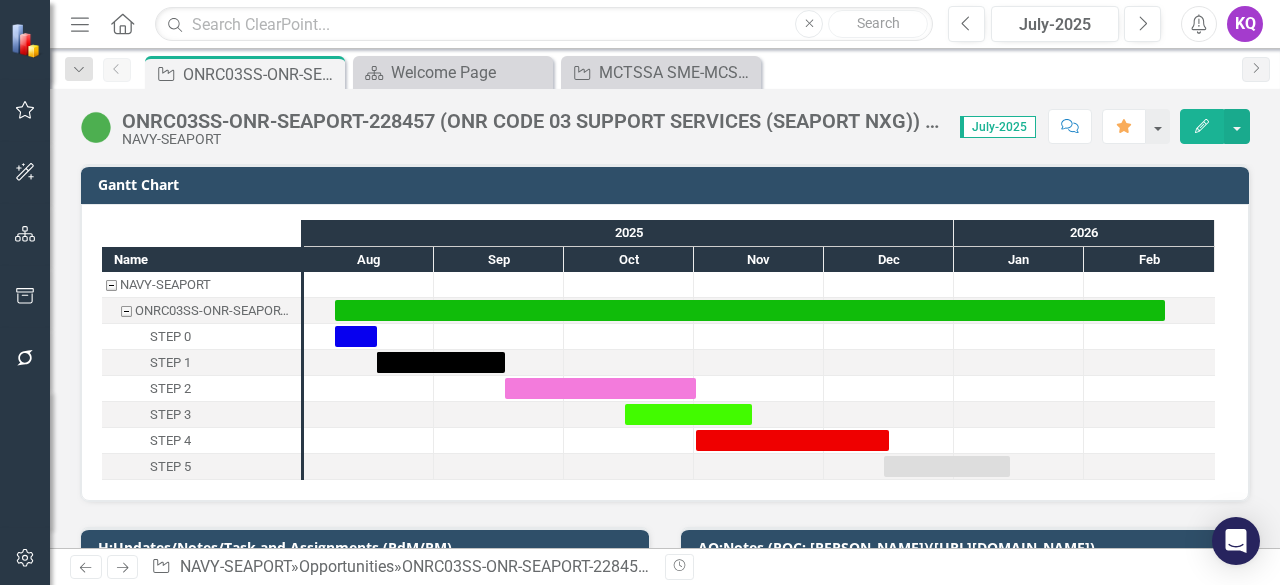 scroll, scrollTop: 266, scrollLeft: 0, axis: vertical 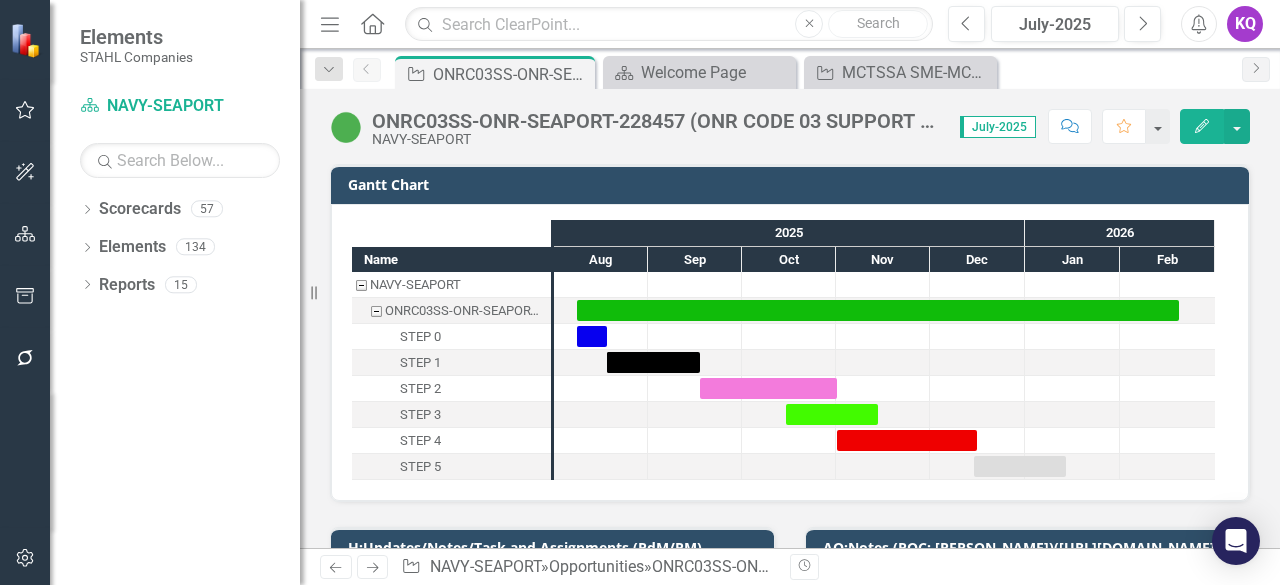 checkbox on "true" 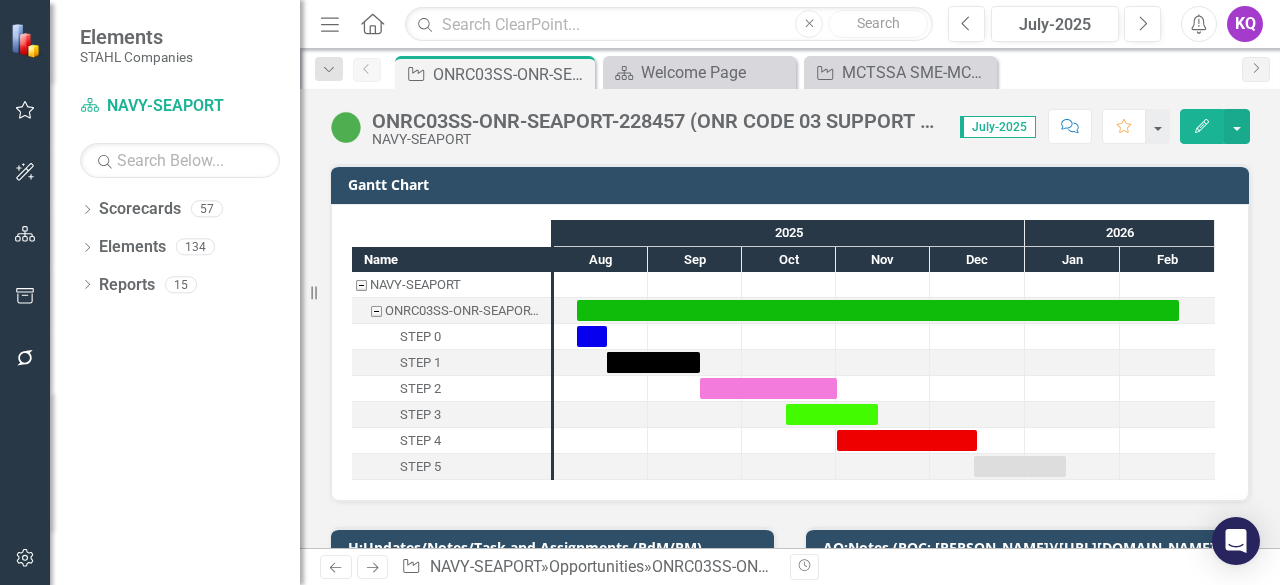 checkbox on "true" 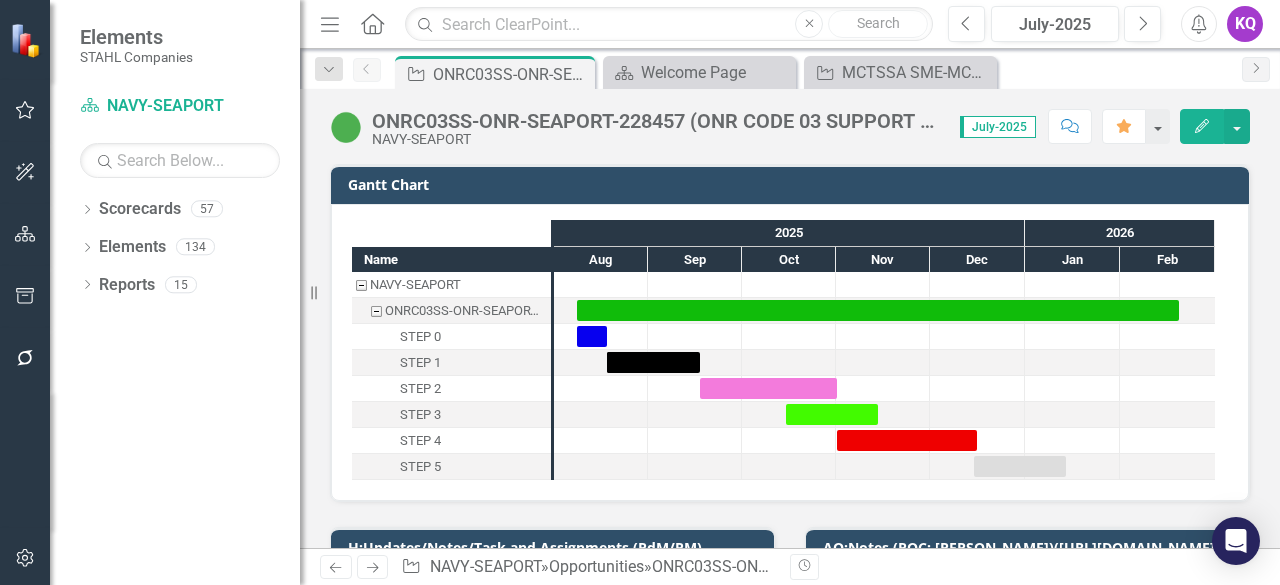 click on "Menu" 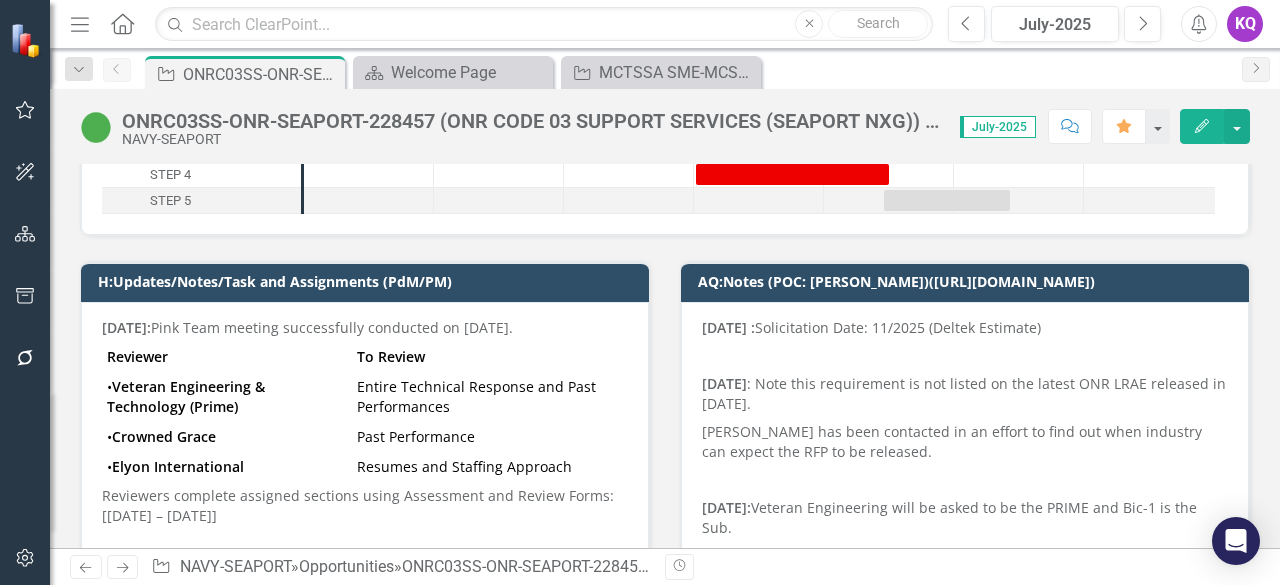 scroll, scrollTop: 533, scrollLeft: 0, axis: vertical 